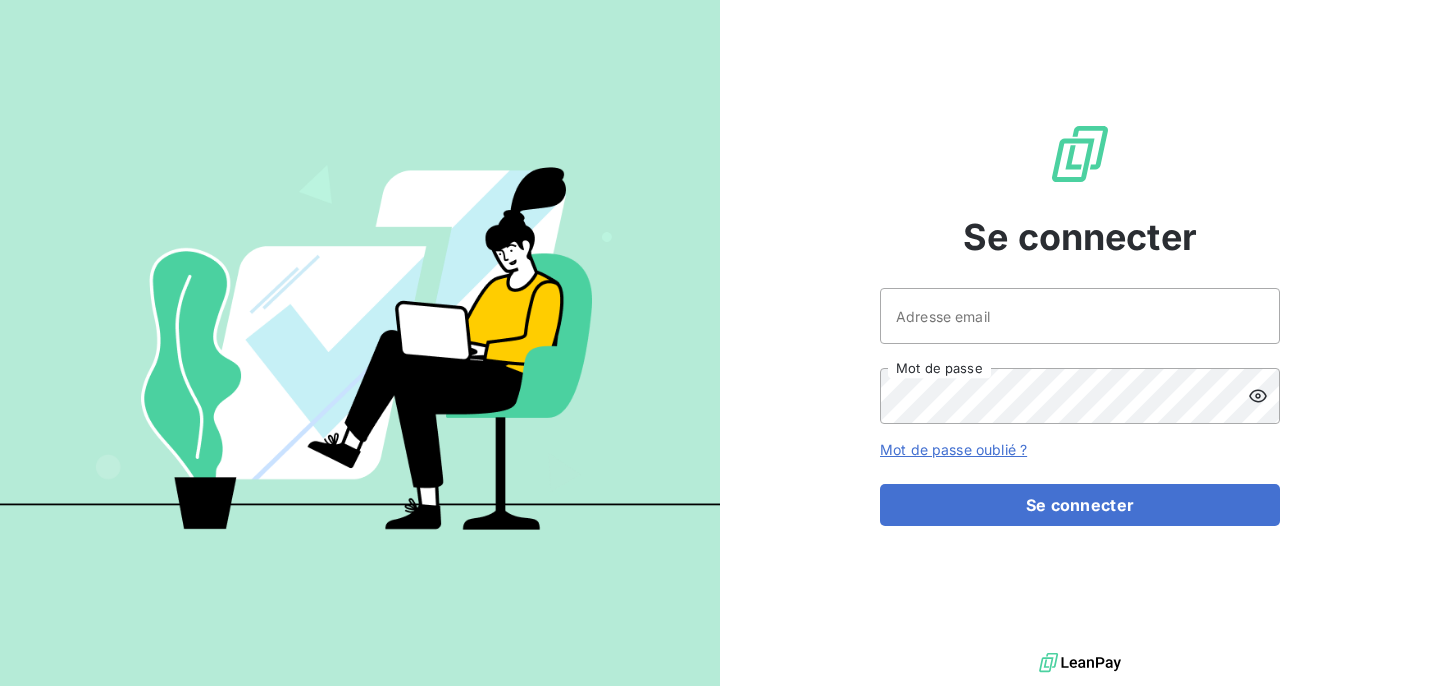 scroll, scrollTop: 0, scrollLeft: 0, axis: both 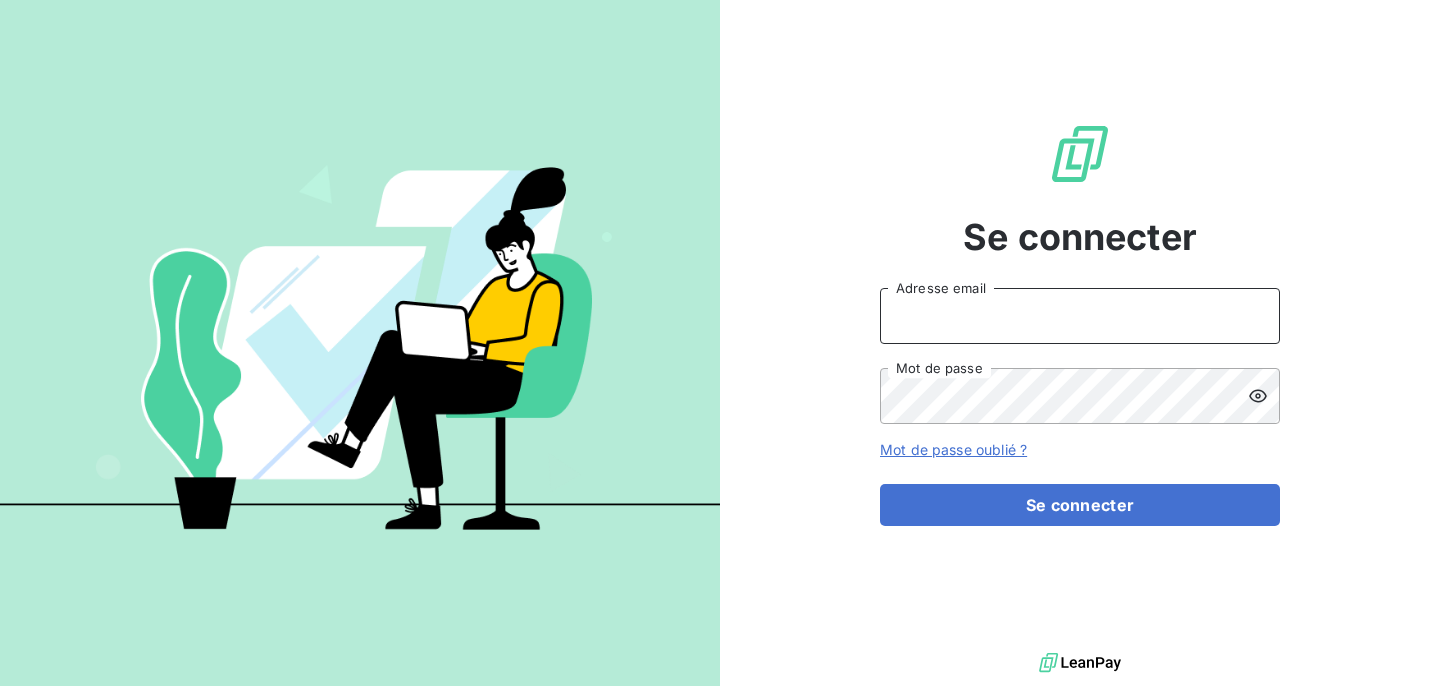 click on "Adresse email" at bounding box center (1080, 316) 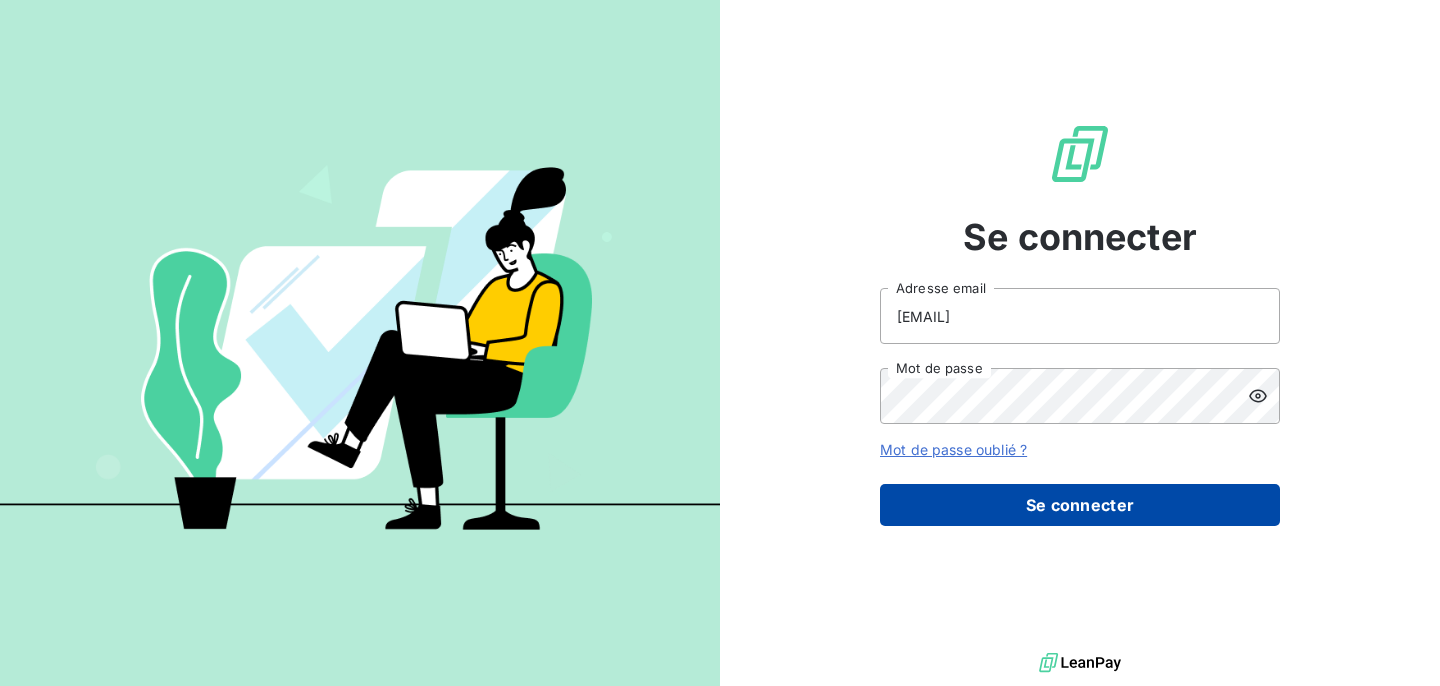 click on "Se connecter" at bounding box center (1080, 505) 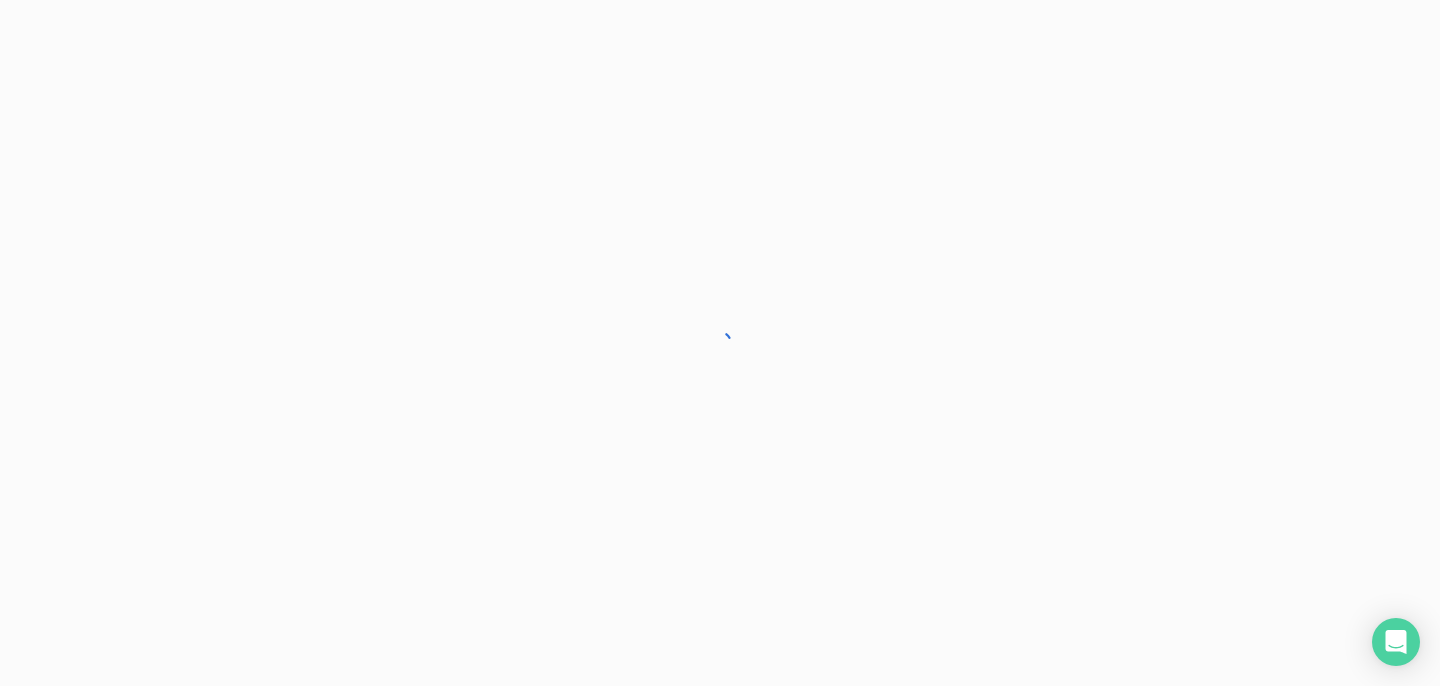 scroll, scrollTop: 0, scrollLeft: 0, axis: both 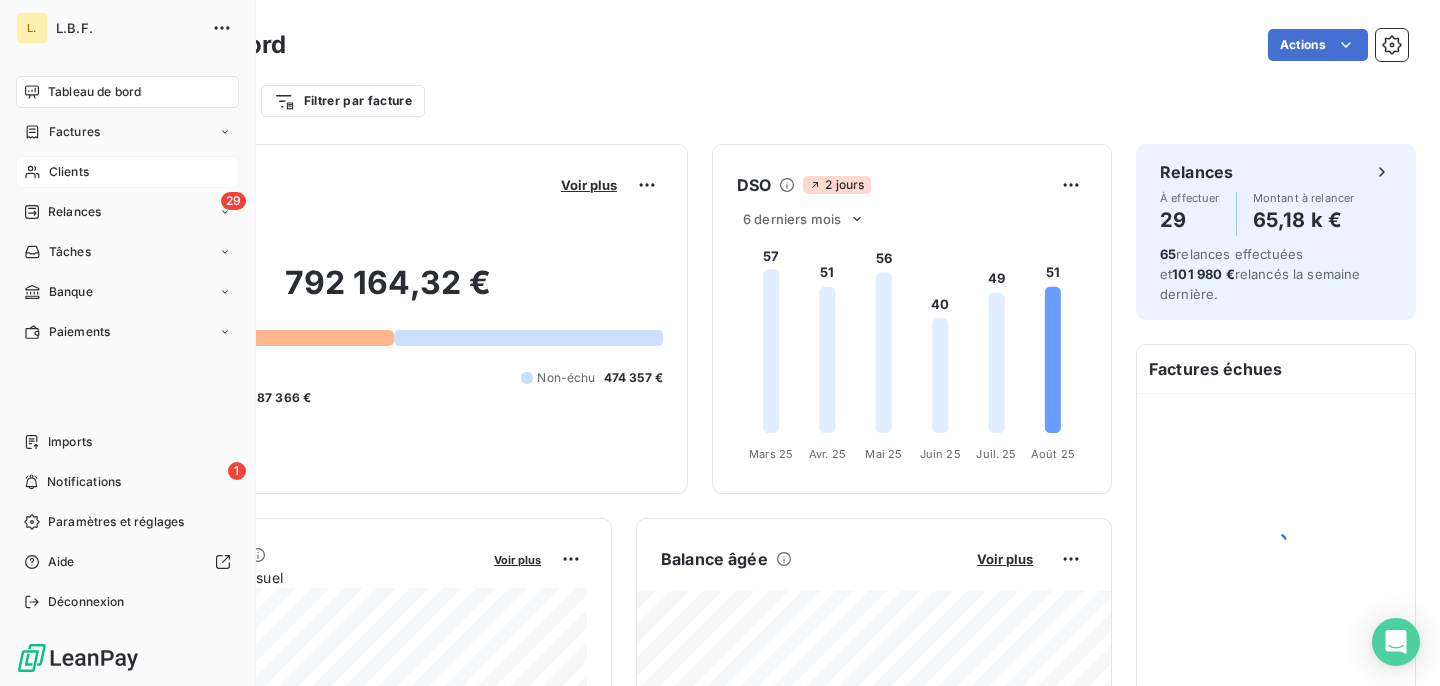 click on "Clients" at bounding box center [69, 172] 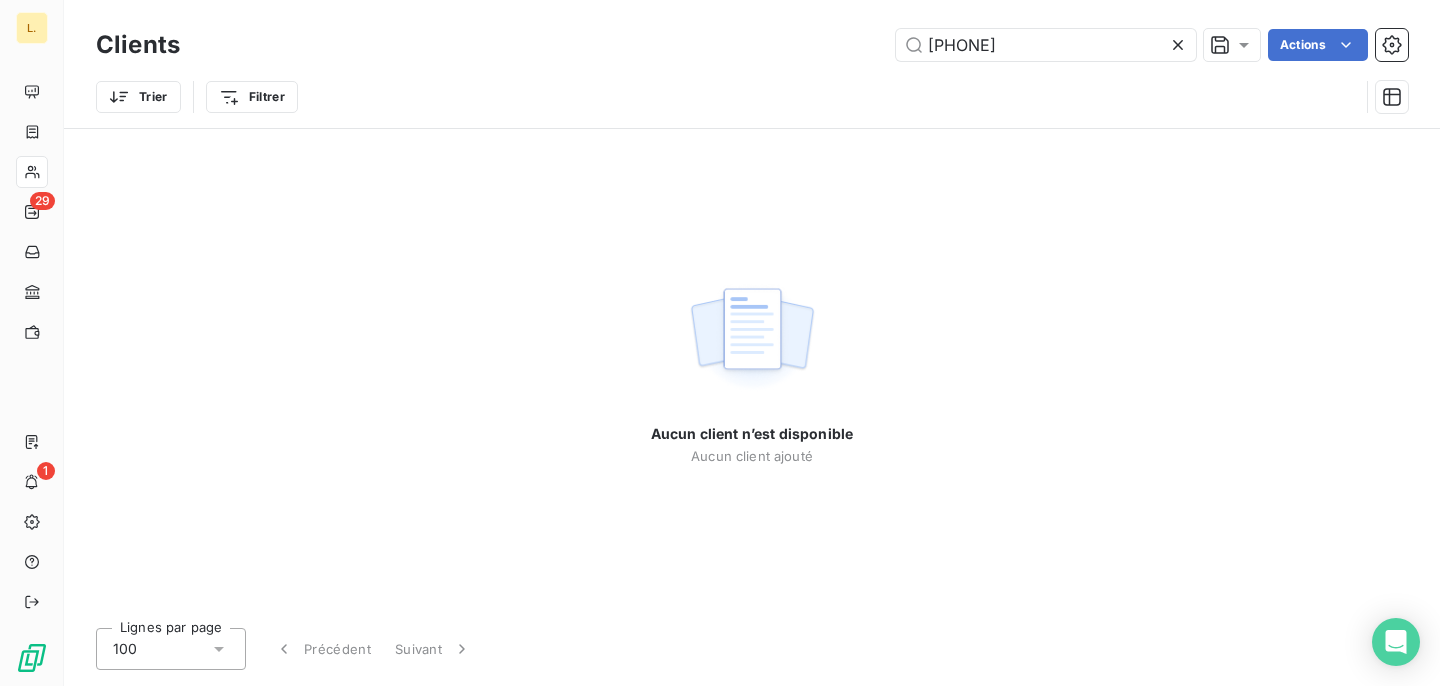 type on "[PHONE]" 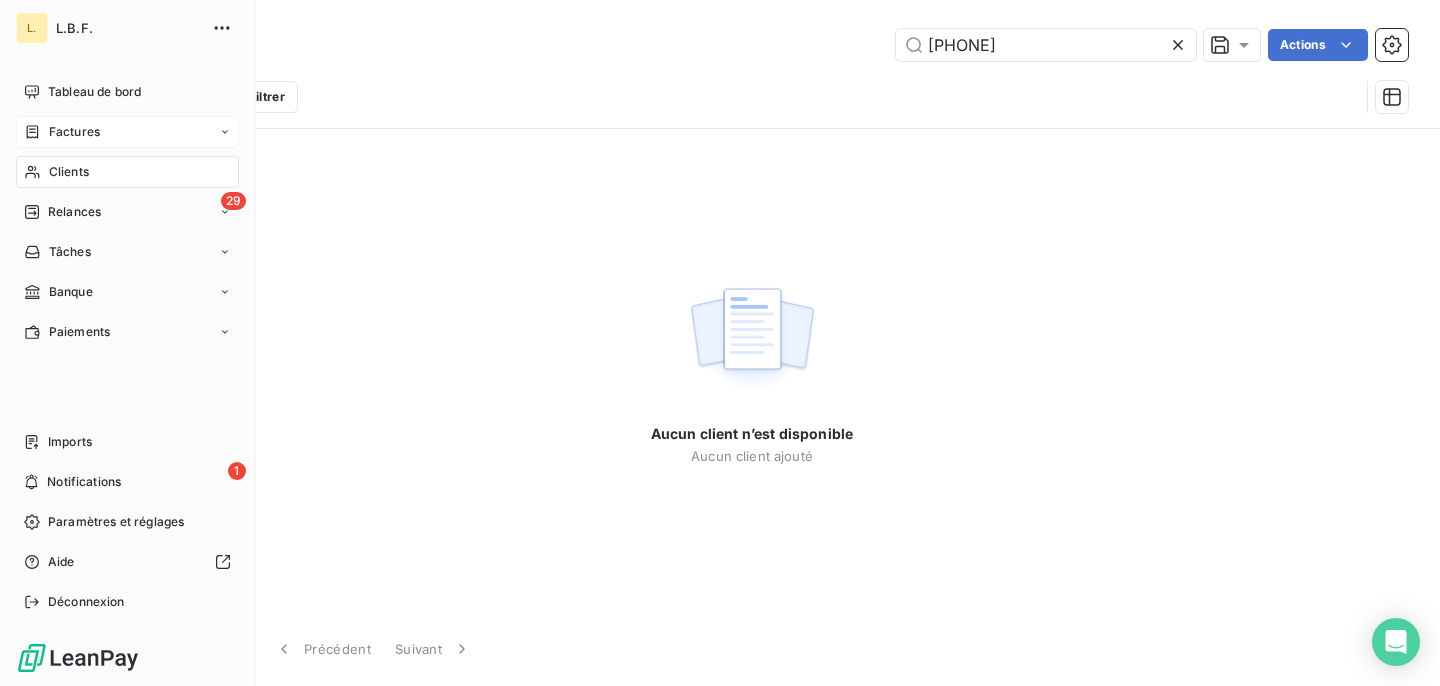 click on "Factures" at bounding box center (74, 132) 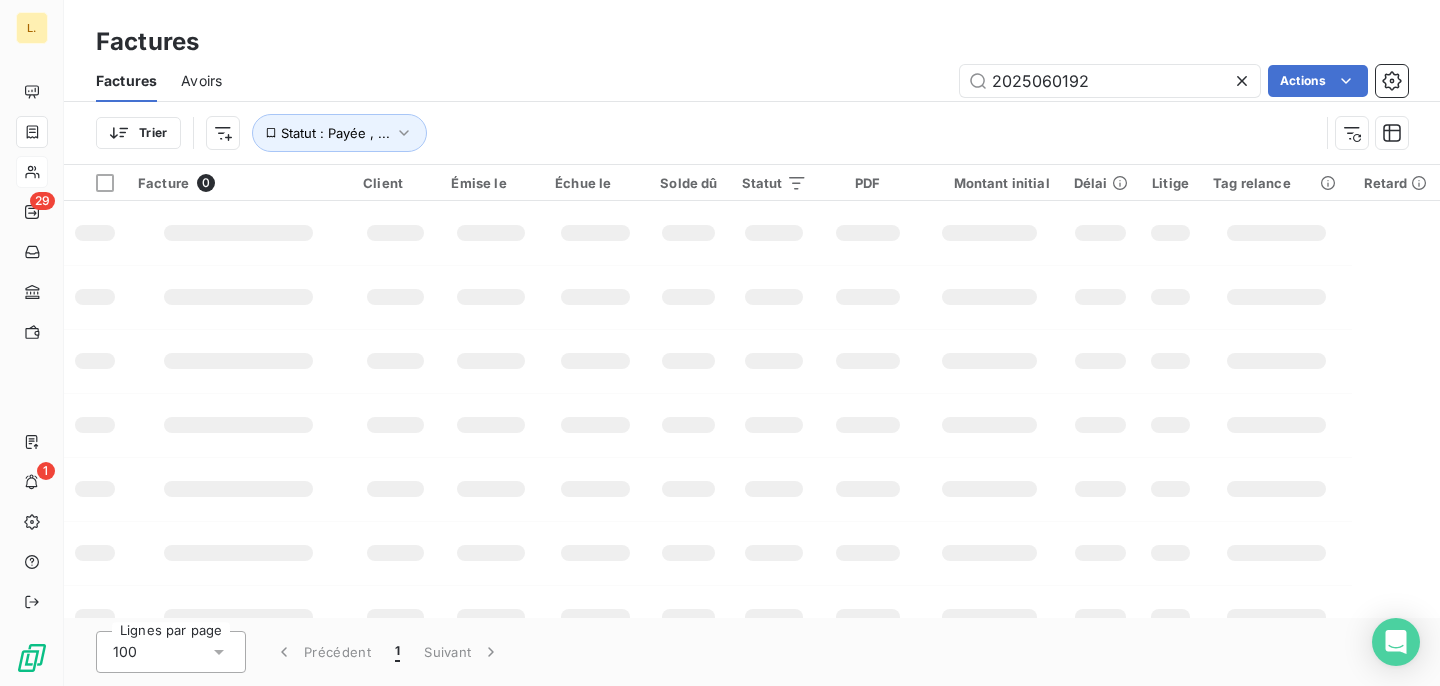 drag, startPoint x: 1121, startPoint y: 79, endPoint x: 812, endPoint y: 79, distance: 309 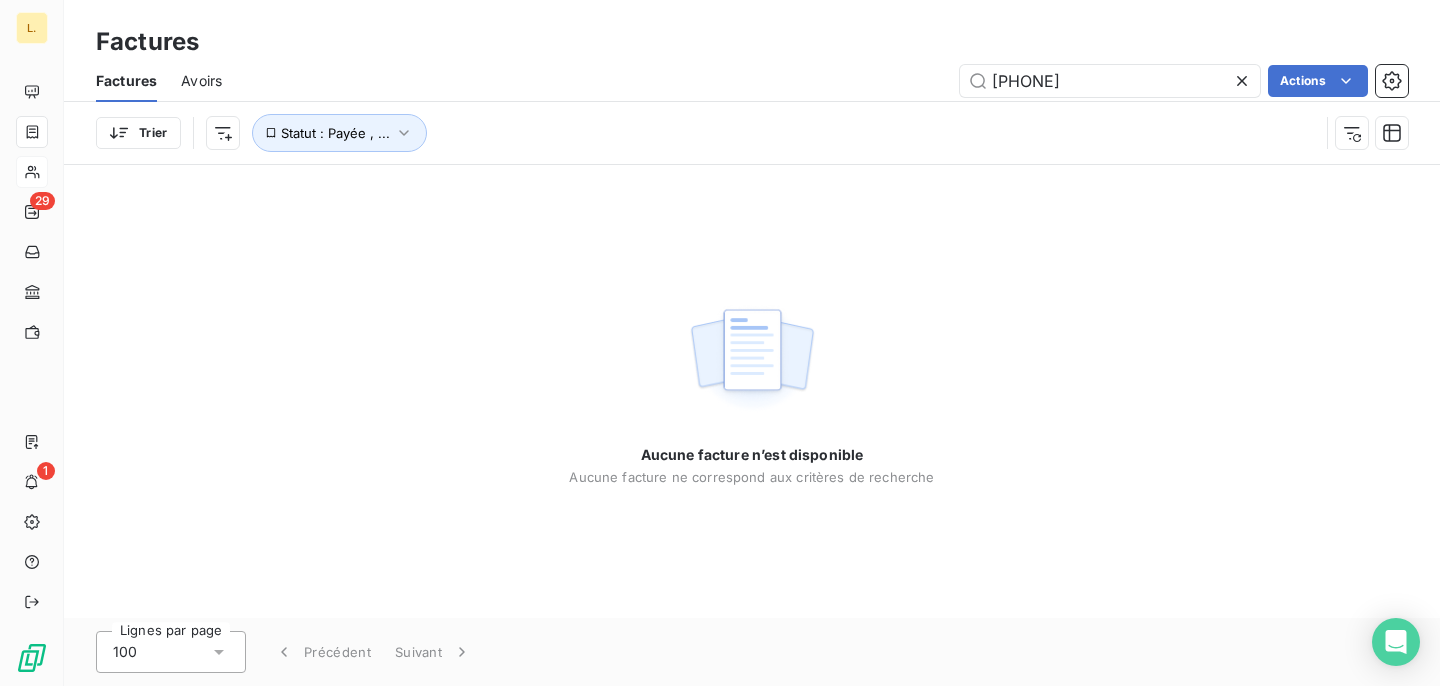 type on "[PHONE]" 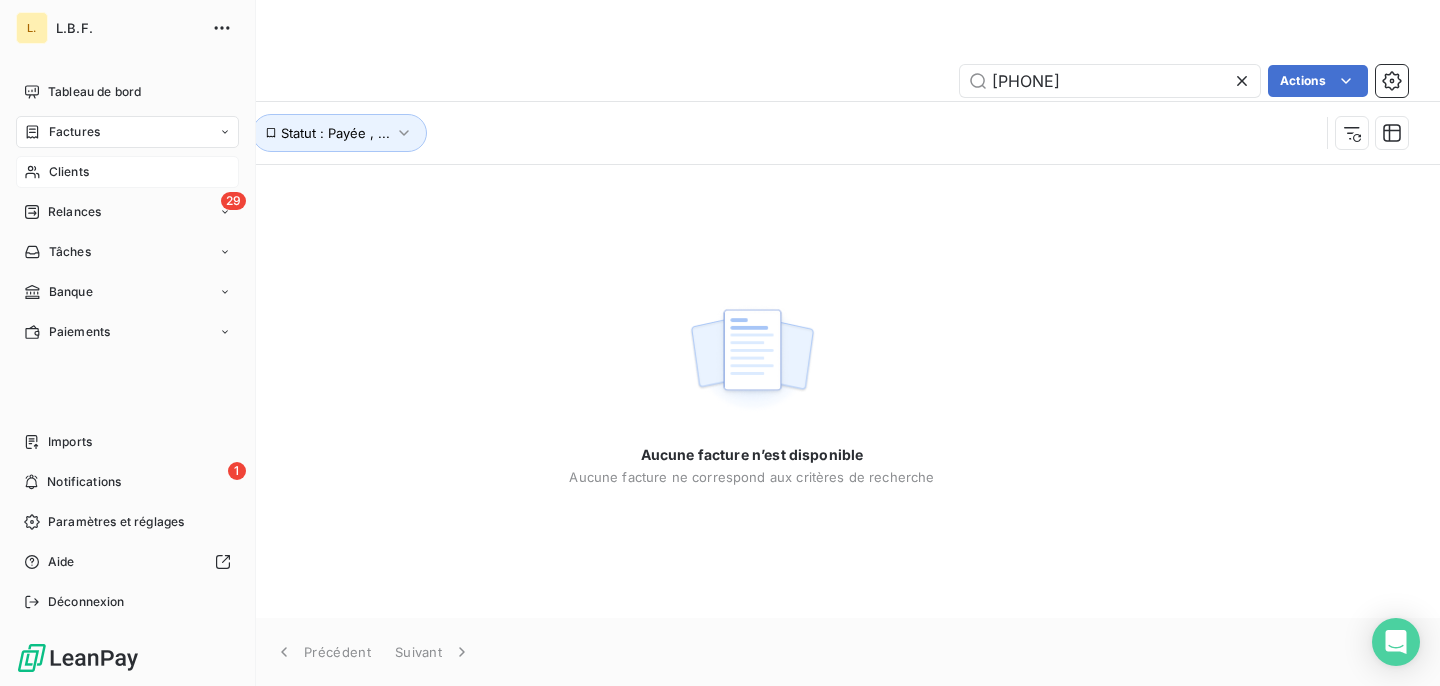 click on "Clients" at bounding box center [69, 172] 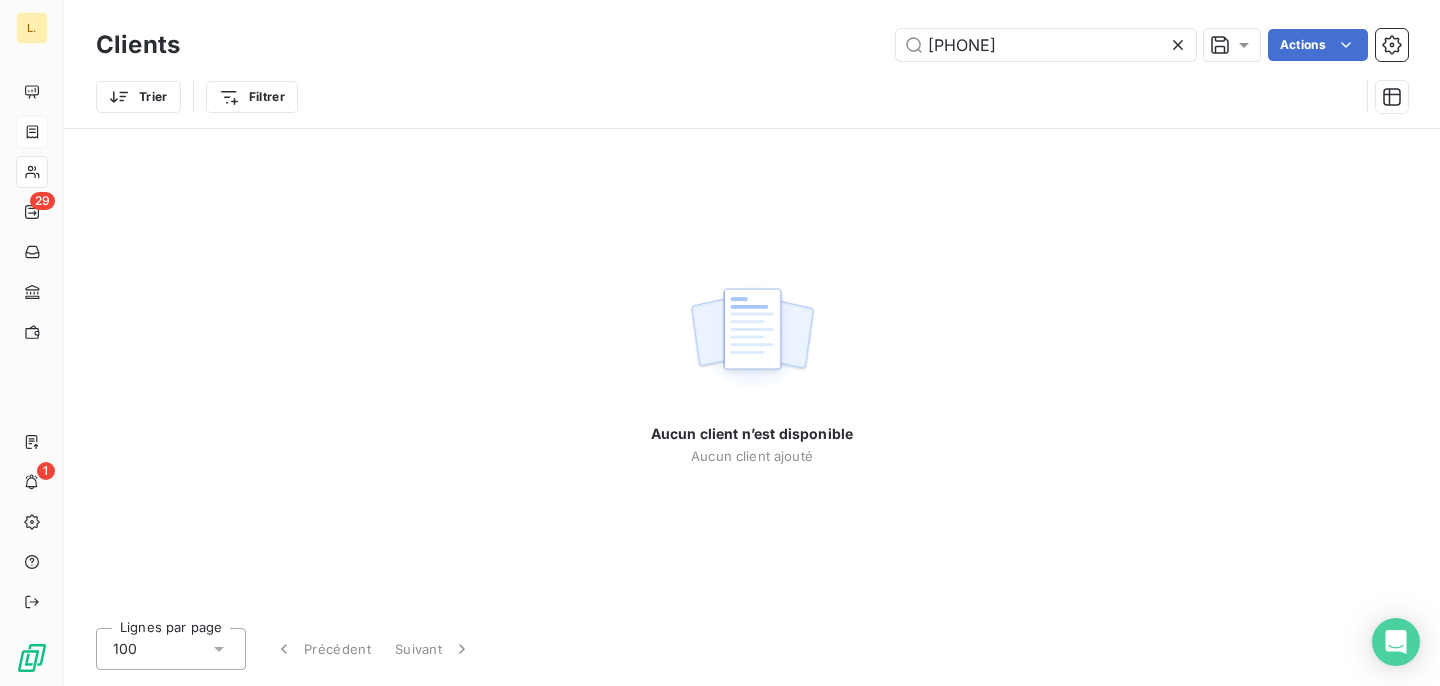 drag, startPoint x: 1043, startPoint y: 48, endPoint x: 786, endPoint y: 39, distance: 257.15753 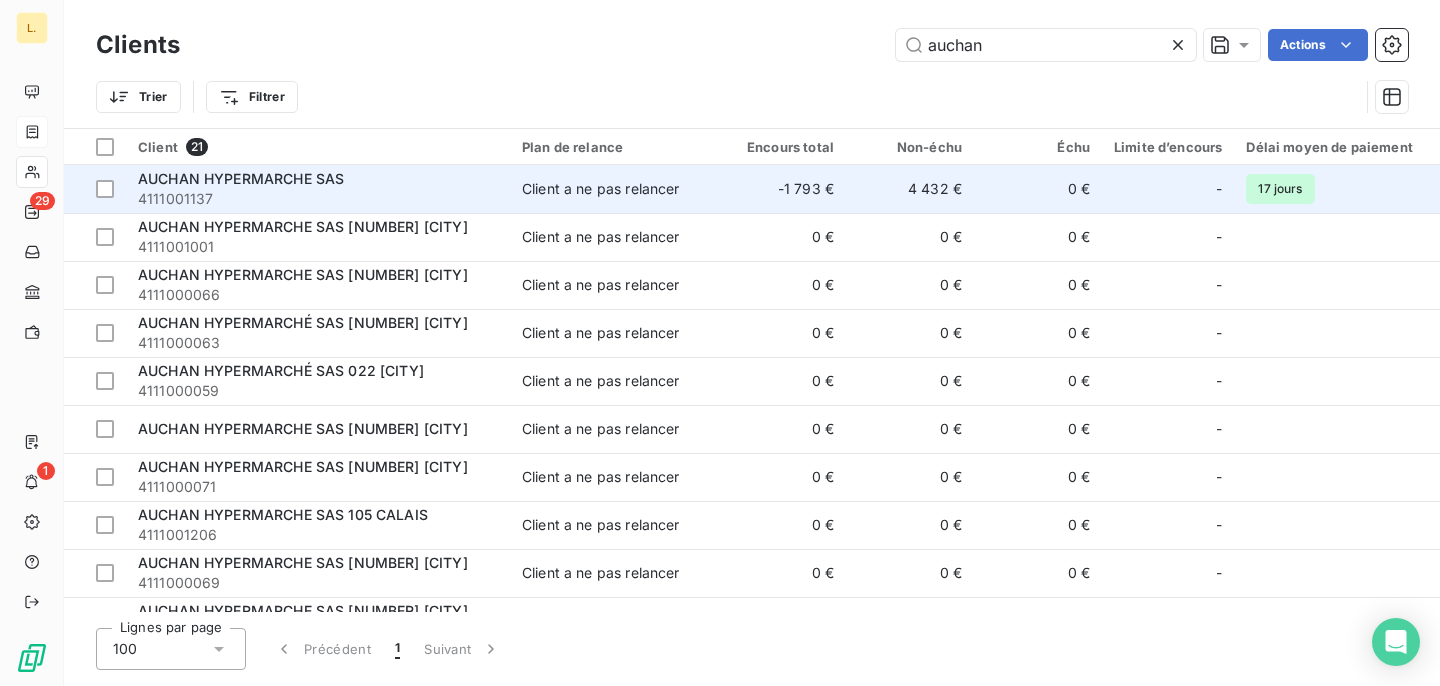 type on "auchan" 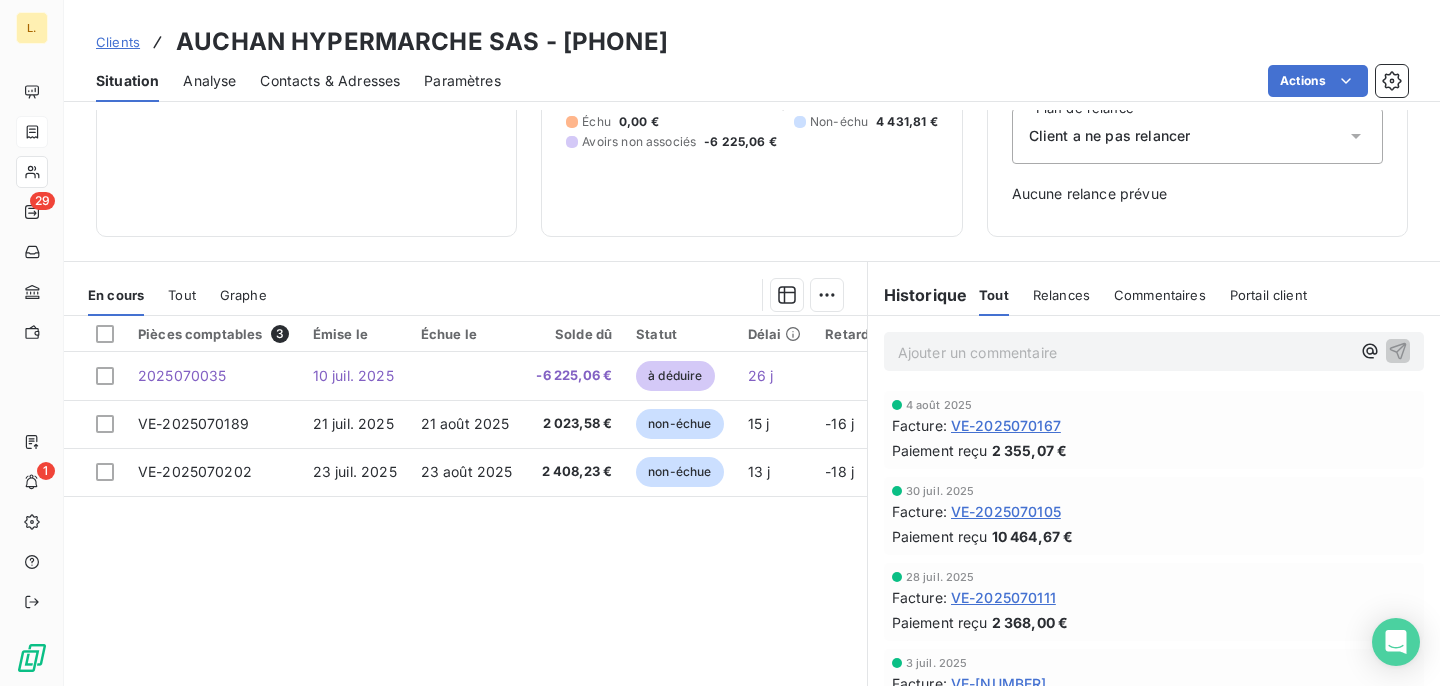 scroll, scrollTop: 267, scrollLeft: 0, axis: vertical 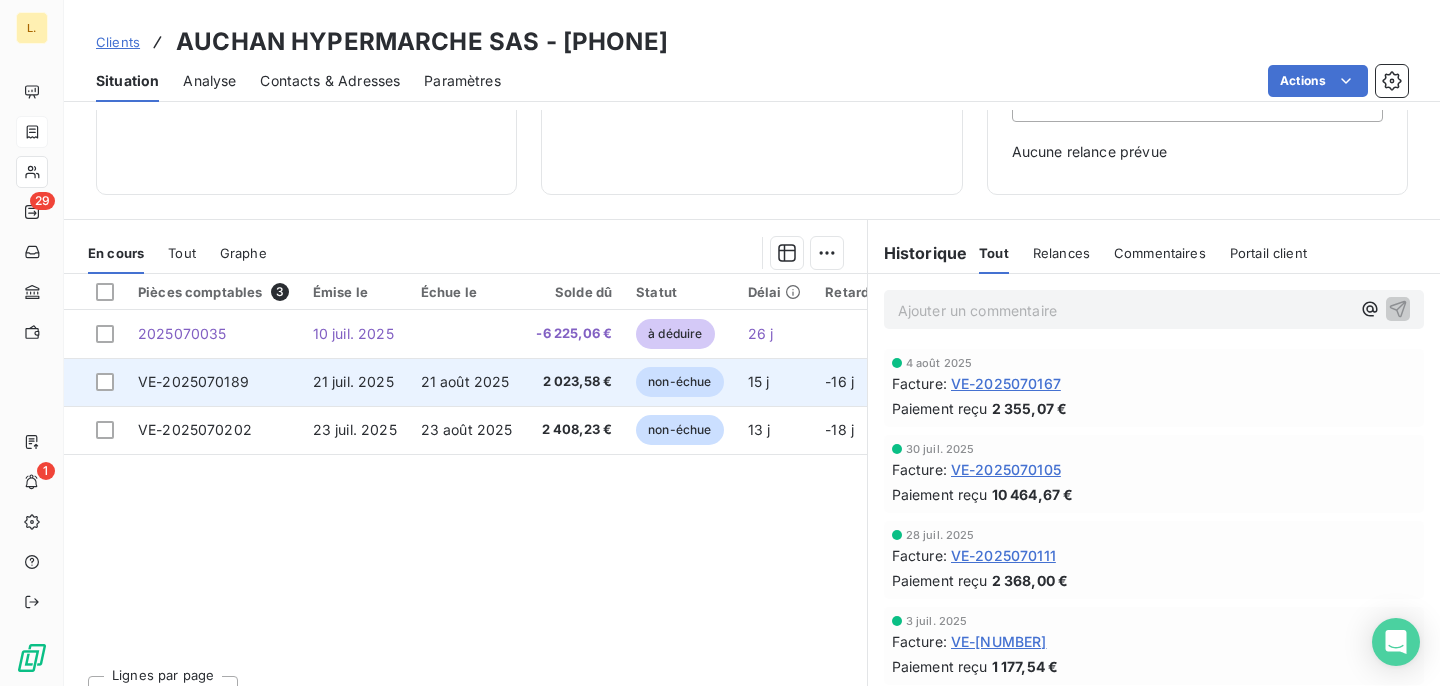 click on "21 août 2025" at bounding box center [467, 382] 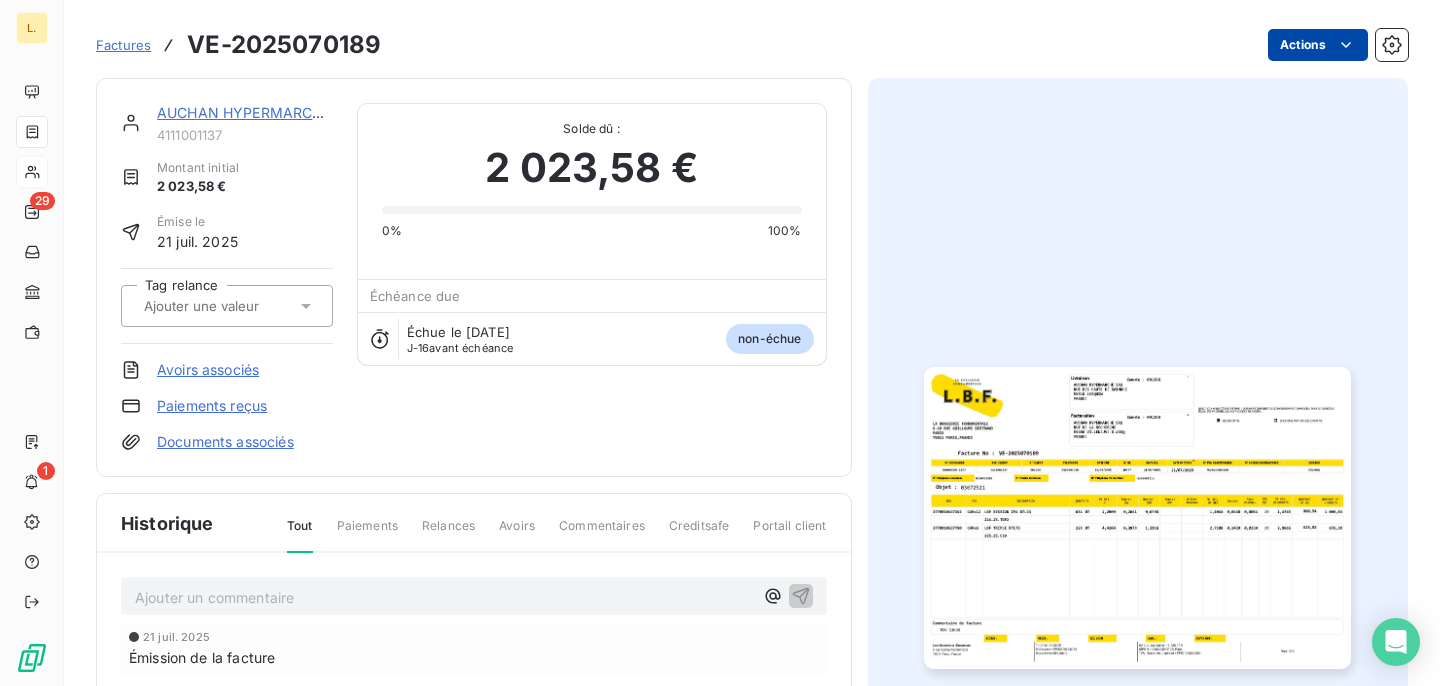 click on "L. 29 1 Factures VE-2025070189 Actions AUCHAN HYPERMARCHE SAS [PHONE] Montant initial 2 203,58 € Émise le [DATE] Tag relance Avoirs associés Paiements reçus Documents associés Solde dû : 2 203,58 € 0% 100% Échéance due Échue le [DATE] J-16  avant échéance non-échue Historique Tout Paiements Relances Avoirs Commentaires Creditsafe Portail client Ajouter un commentaire   [DATE] Émission de la facture" at bounding box center [720, 343] 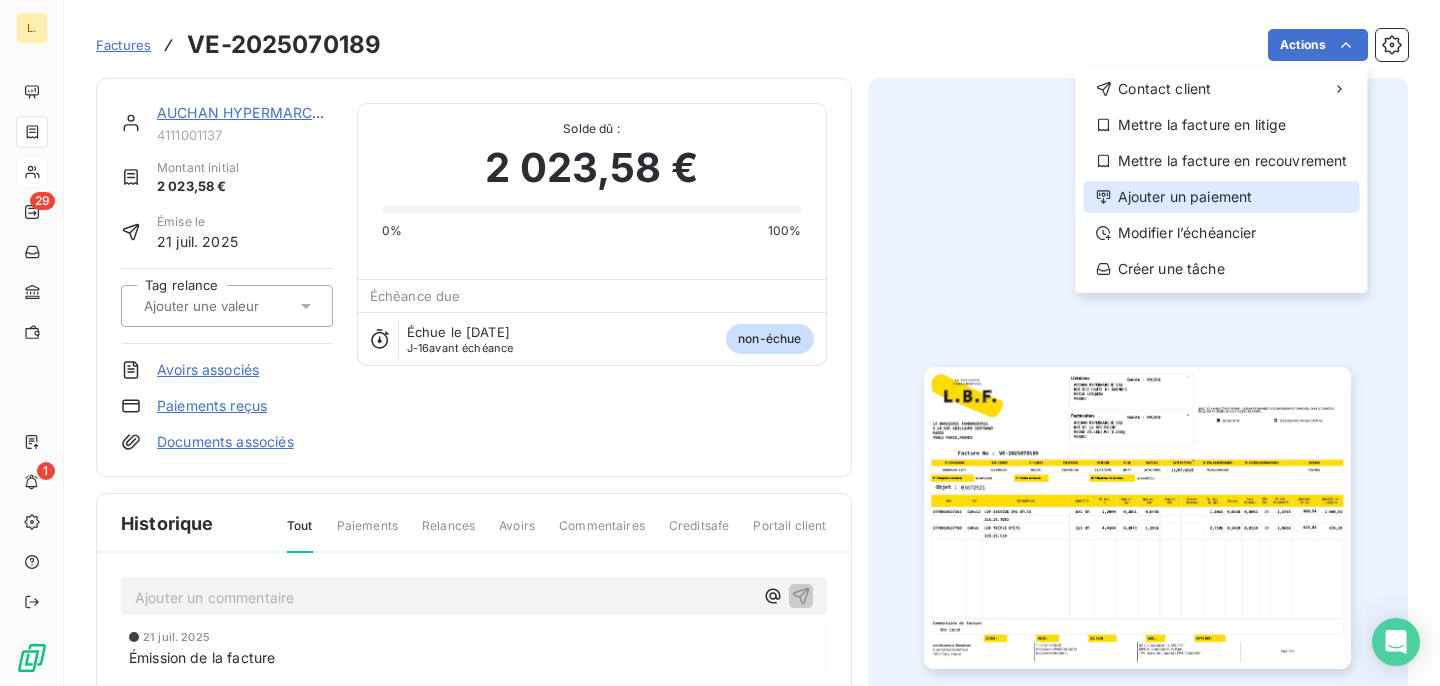 click on "Ajouter un paiement" at bounding box center [1222, 197] 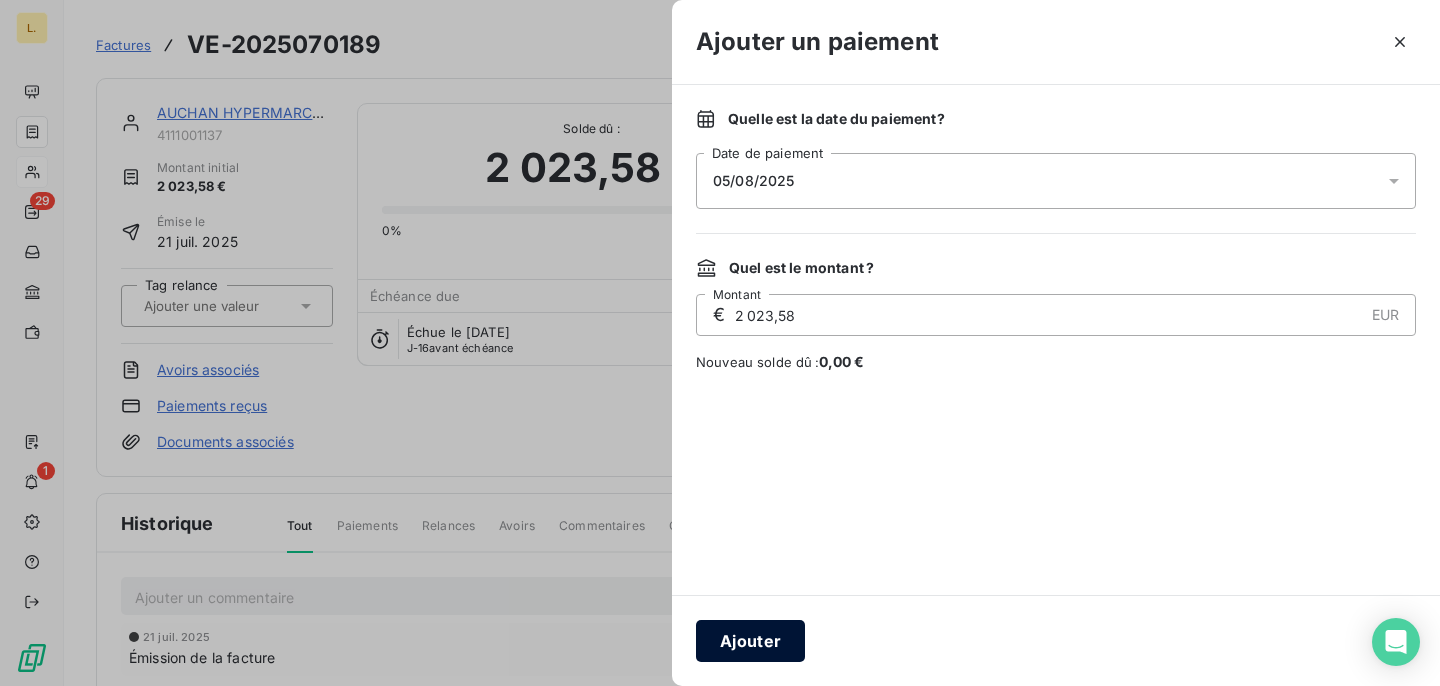 click on "Ajouter" at bounding box center (750, 641) 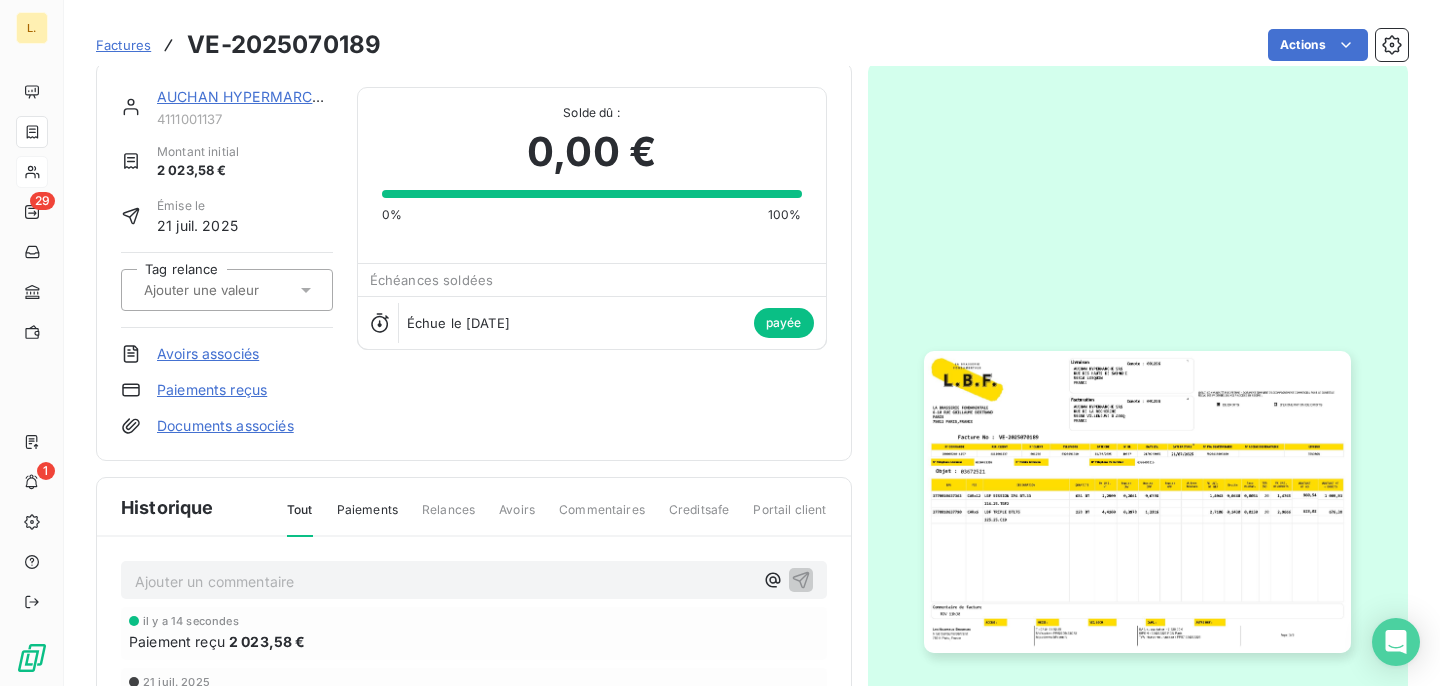 scroll, scrollTop: 0, scrollLeft: 0, axis: both 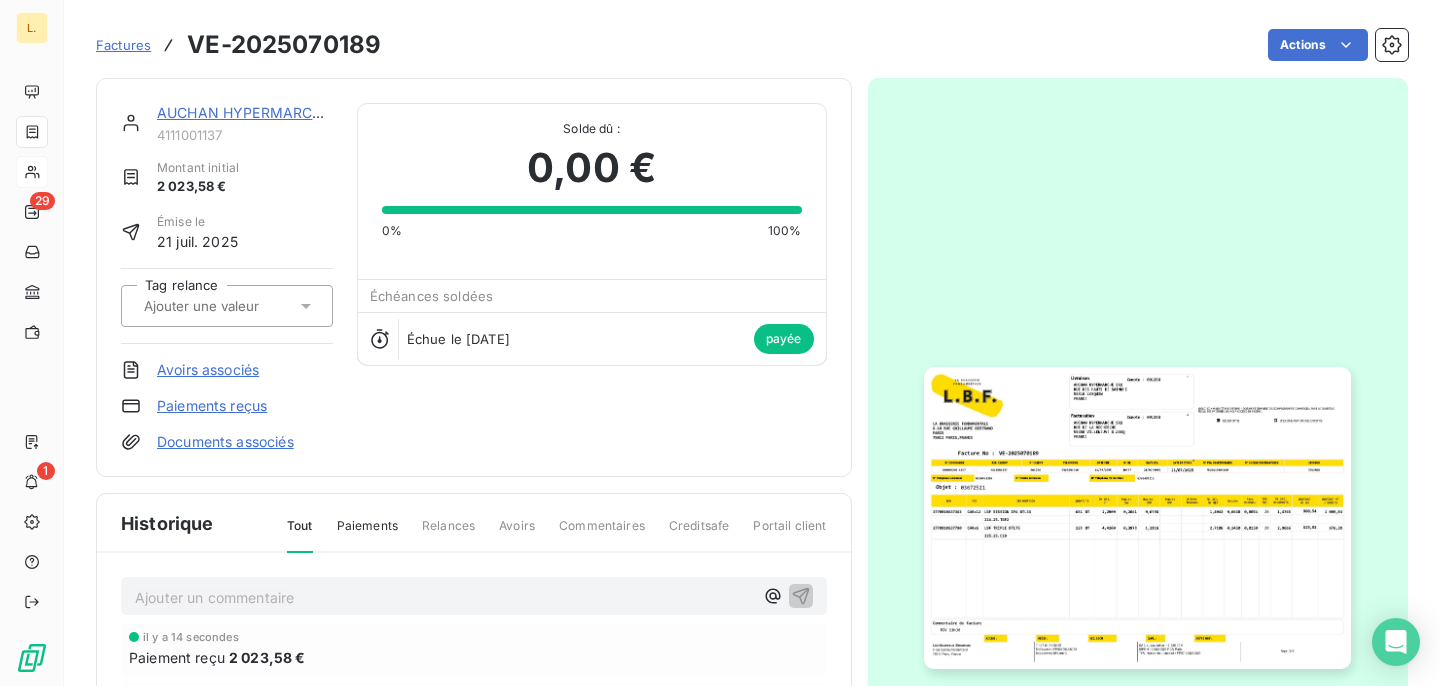 click on "AUCHAN HYPERMARCHE SAS" at bounding box center (260, 112) 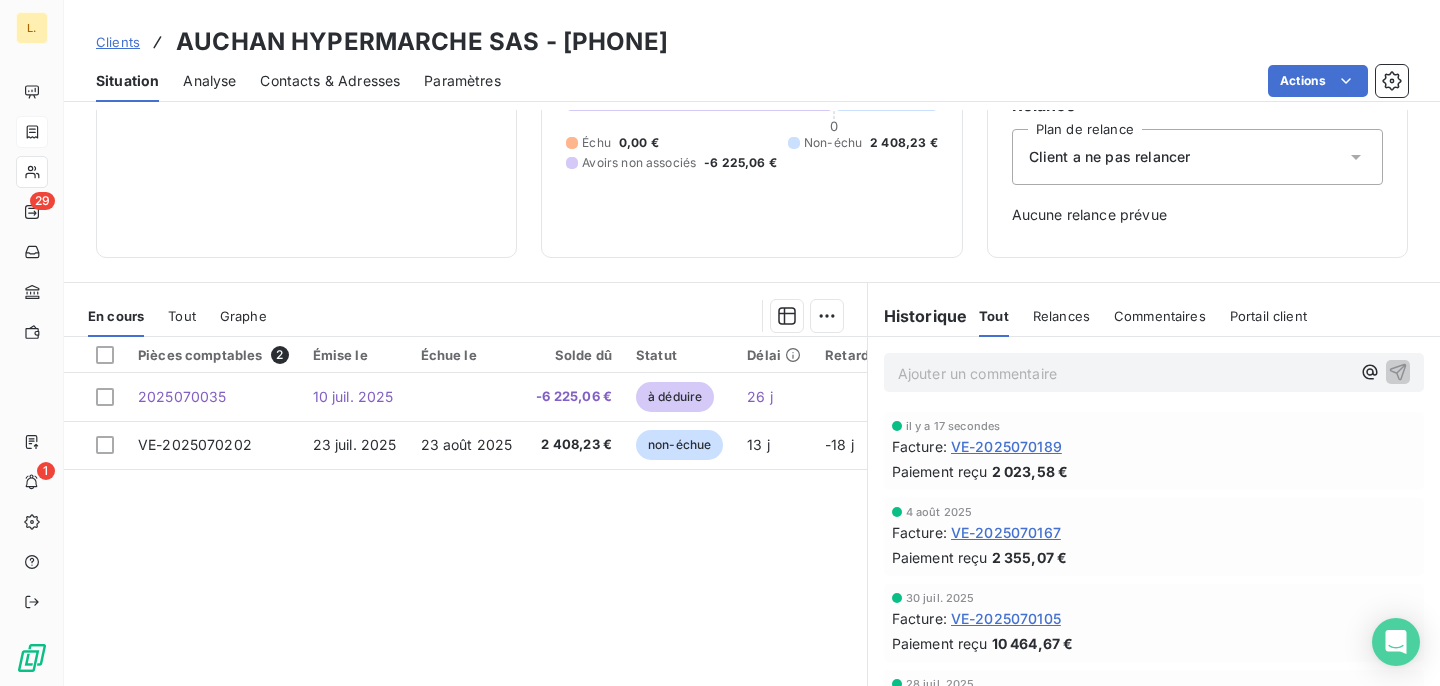 scroll, scrollTop: 210, scrollLeft: 0, axis: vertical 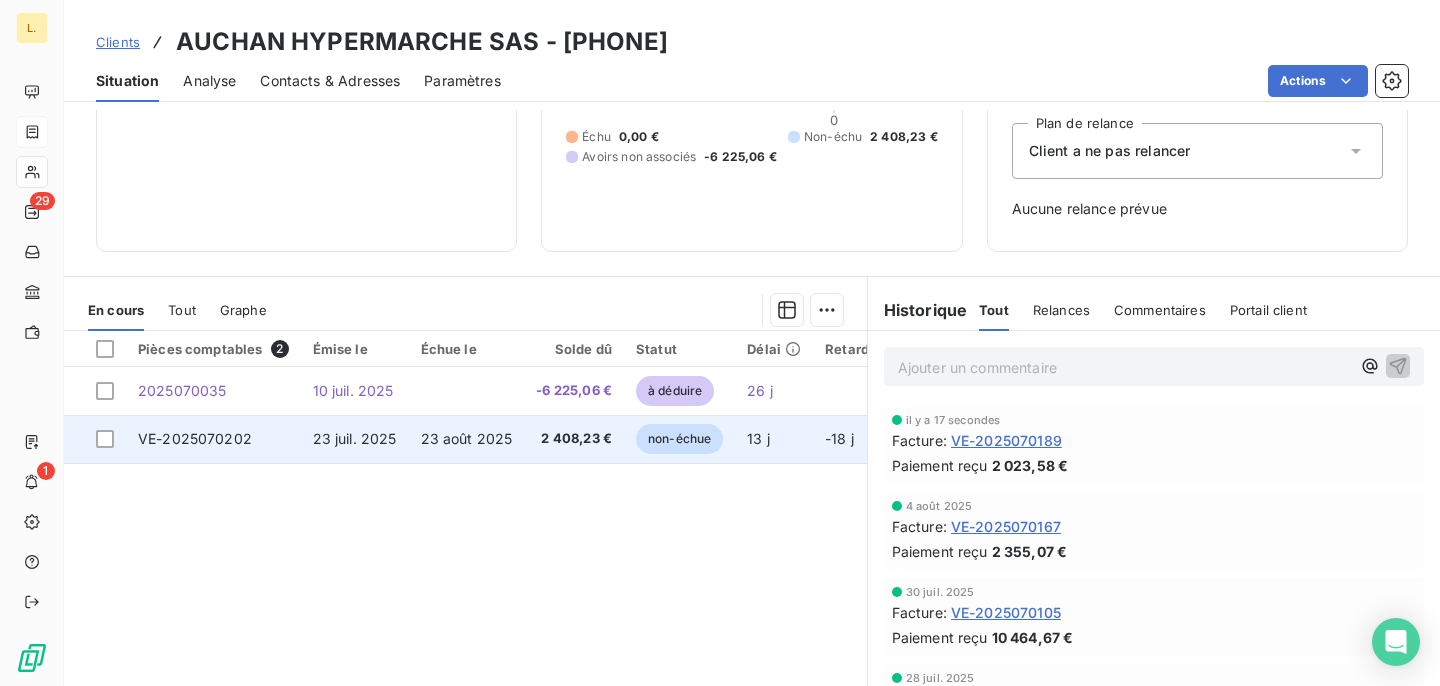 click on "23 août 2025" at bounding box center [467, 438] 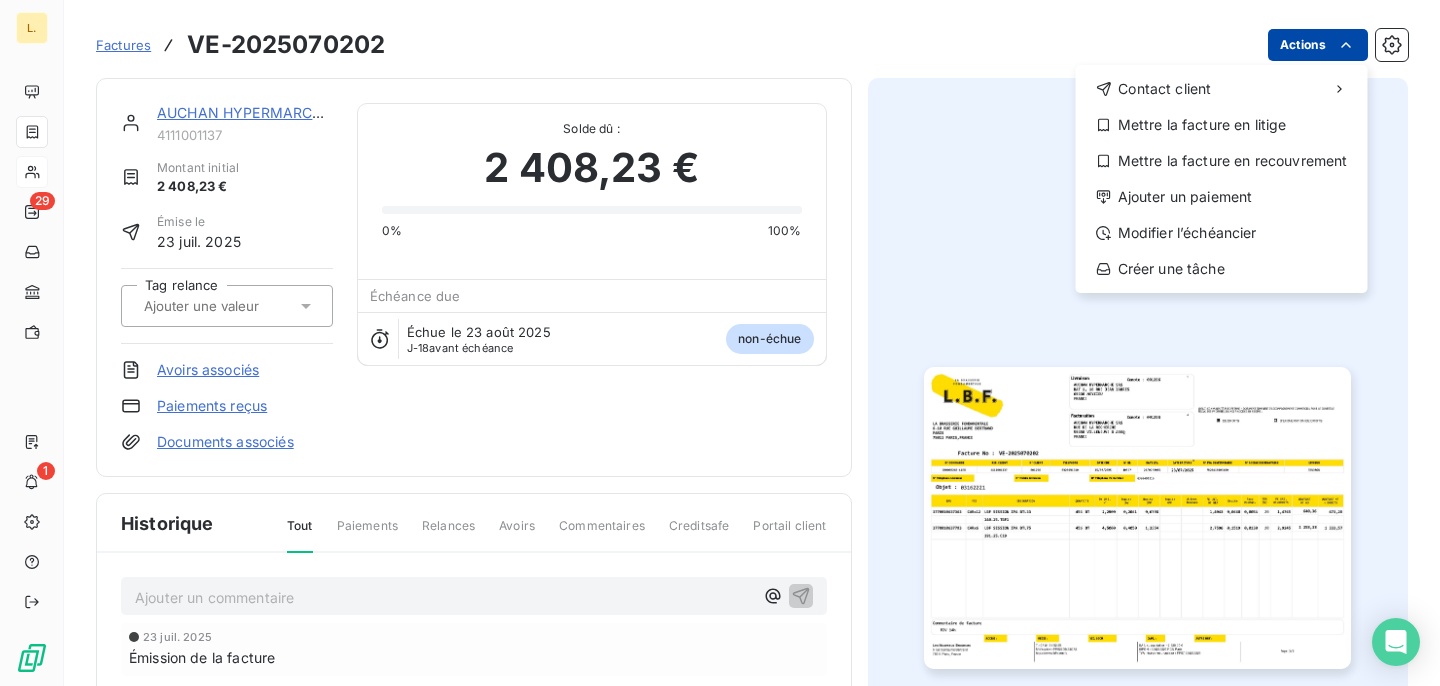 click on "L. 29 1 Factures VE-2025070202 Actions Contact client Mettre la facture en litige Mettre la facture en recouvrement Ajouter un paiement Modifier l’échéancier Créer une tâche AUCHAN HYPERMARCHE SAS [PHONE] Montant initial 2 408,23 € Émise le [DATE] Tag relance Avoirs associés Paiements reçus Documents associés Solde dû : 2 408,23 € 0% 100% Échéance due Échue le [DATE] J-18  avant échéance non-échue Historique Tout Paiements Relances Avoirs Commentaires Creditsafe Portail client Ajouter un commentaire   [DATE] Émission de la facture" at bounding box center (720, 343) 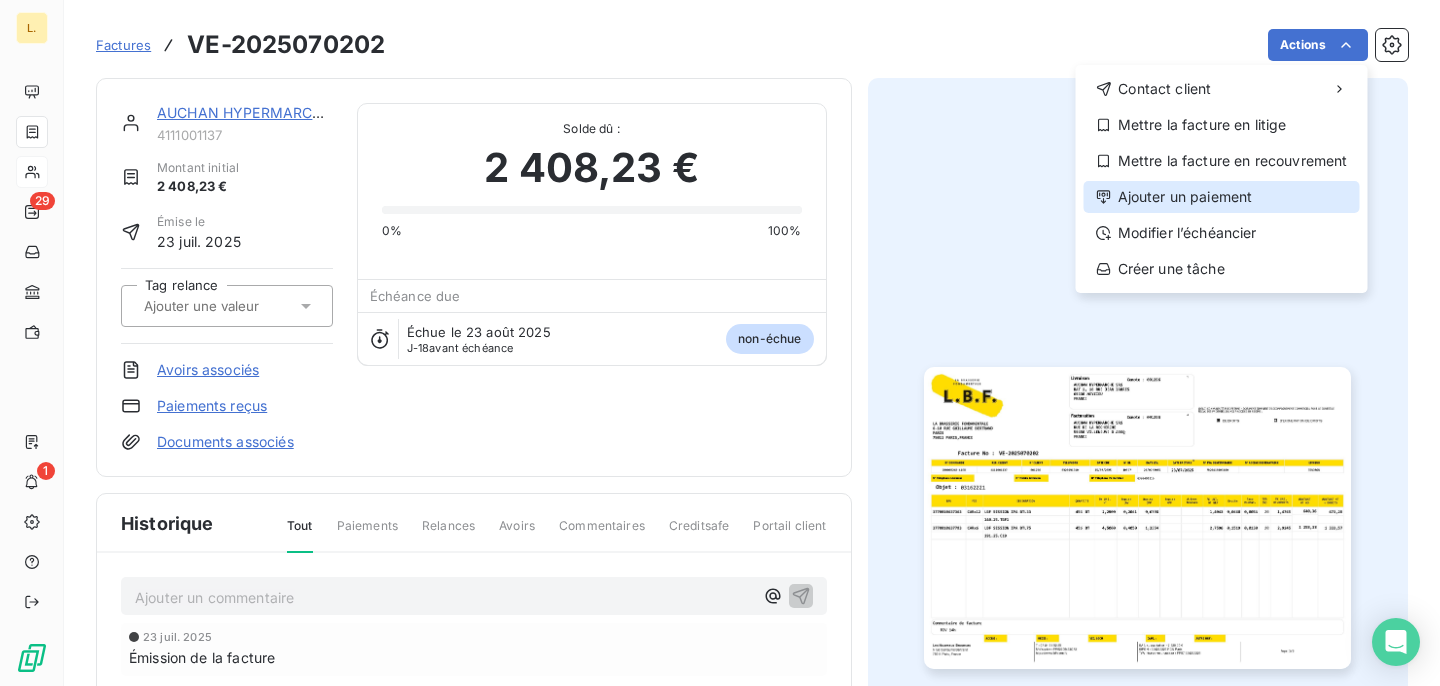 click on "Ajouter un paiement" at bounding box center (1222, 197) 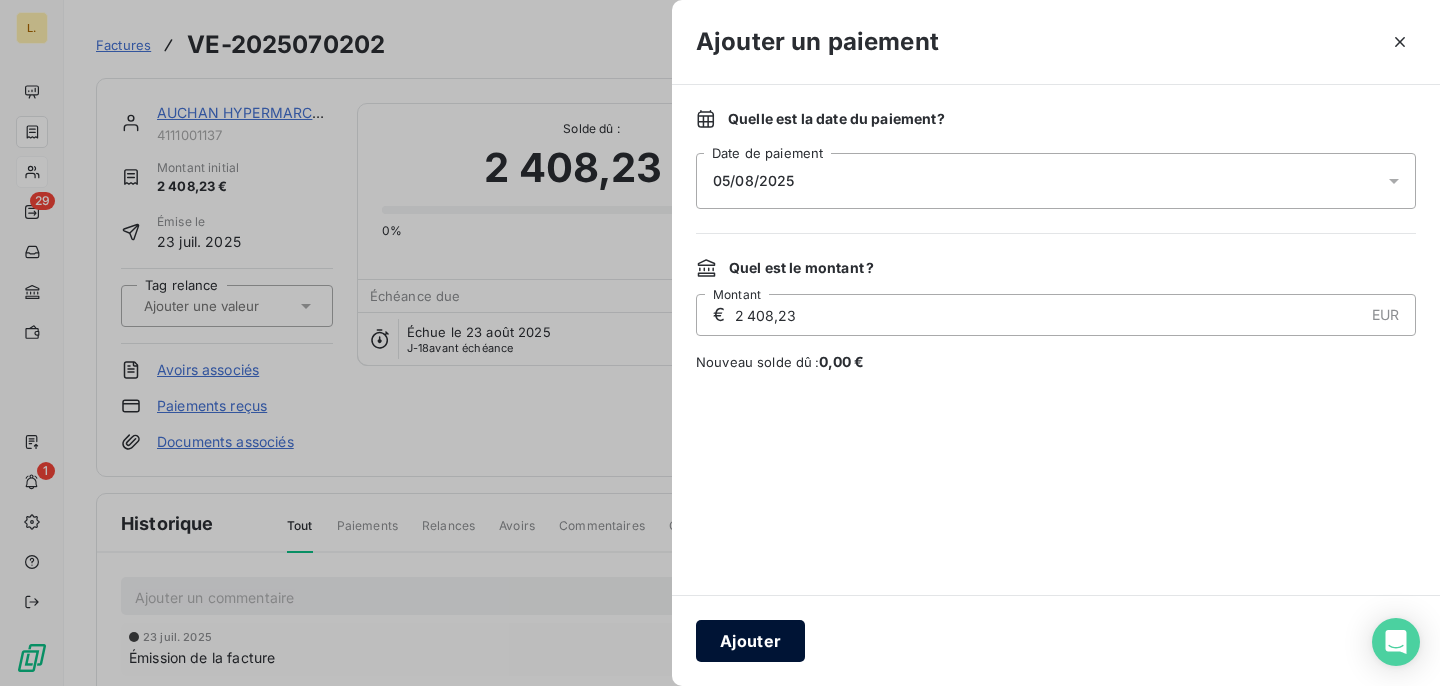 click on "Ajouter" at bounding box center (750, 641) 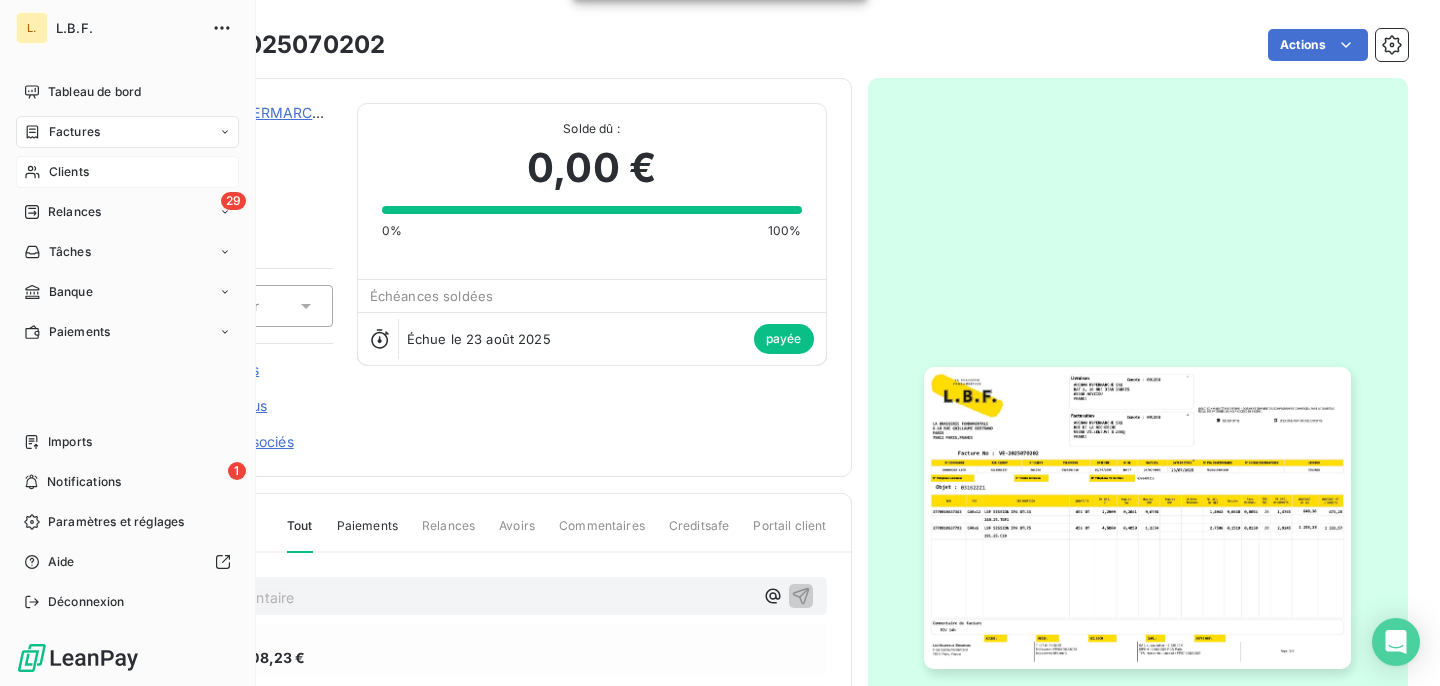 click on "Factures" at bounding box center (74, 132) 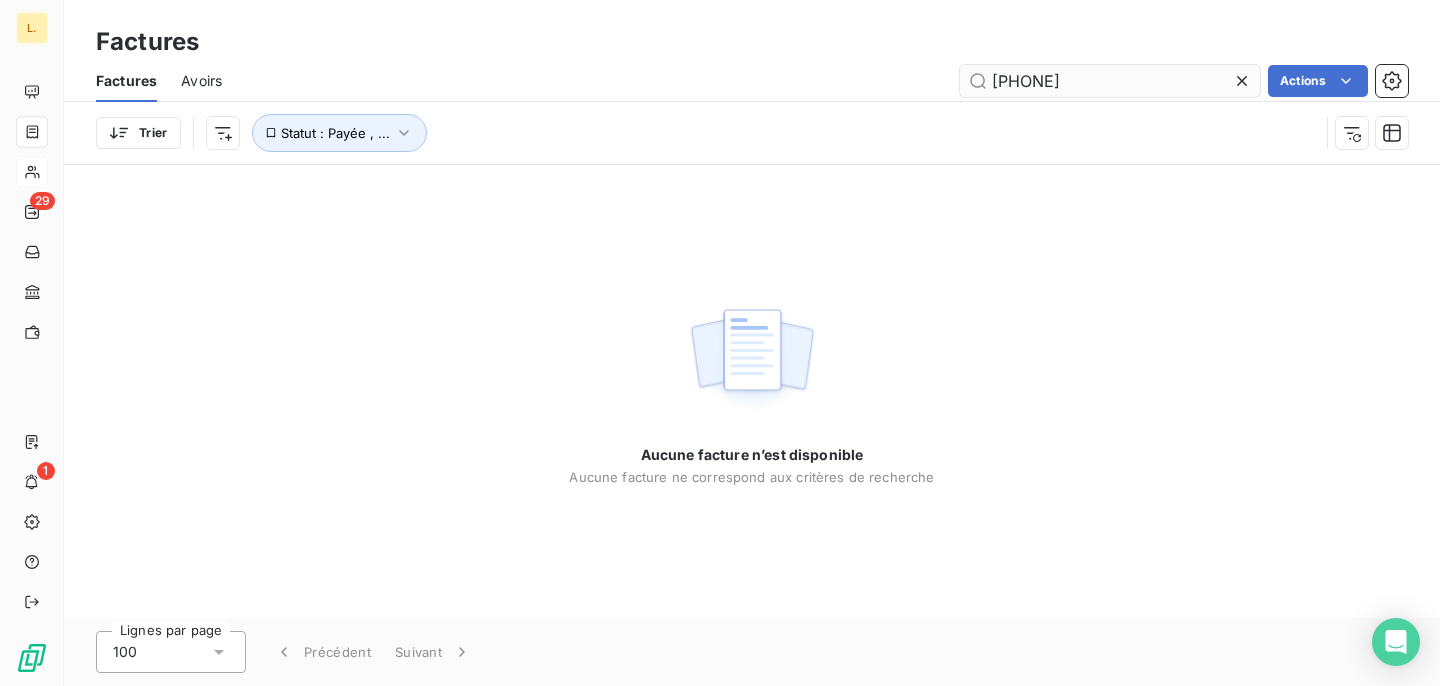 drag, startPoint x: 1093, startPoint y: 72, endPoint x: 972, endPoint y: 71, distance: 121.004135 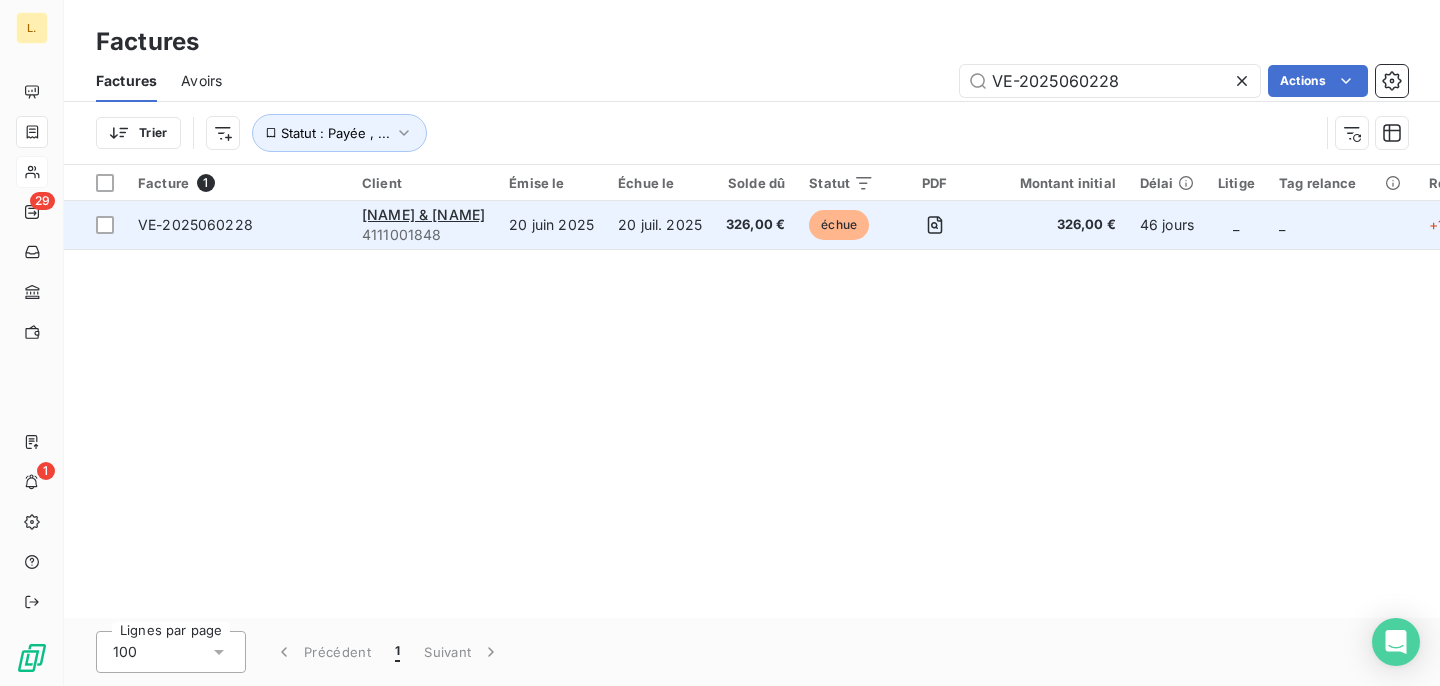 type on "VE-2025060228" 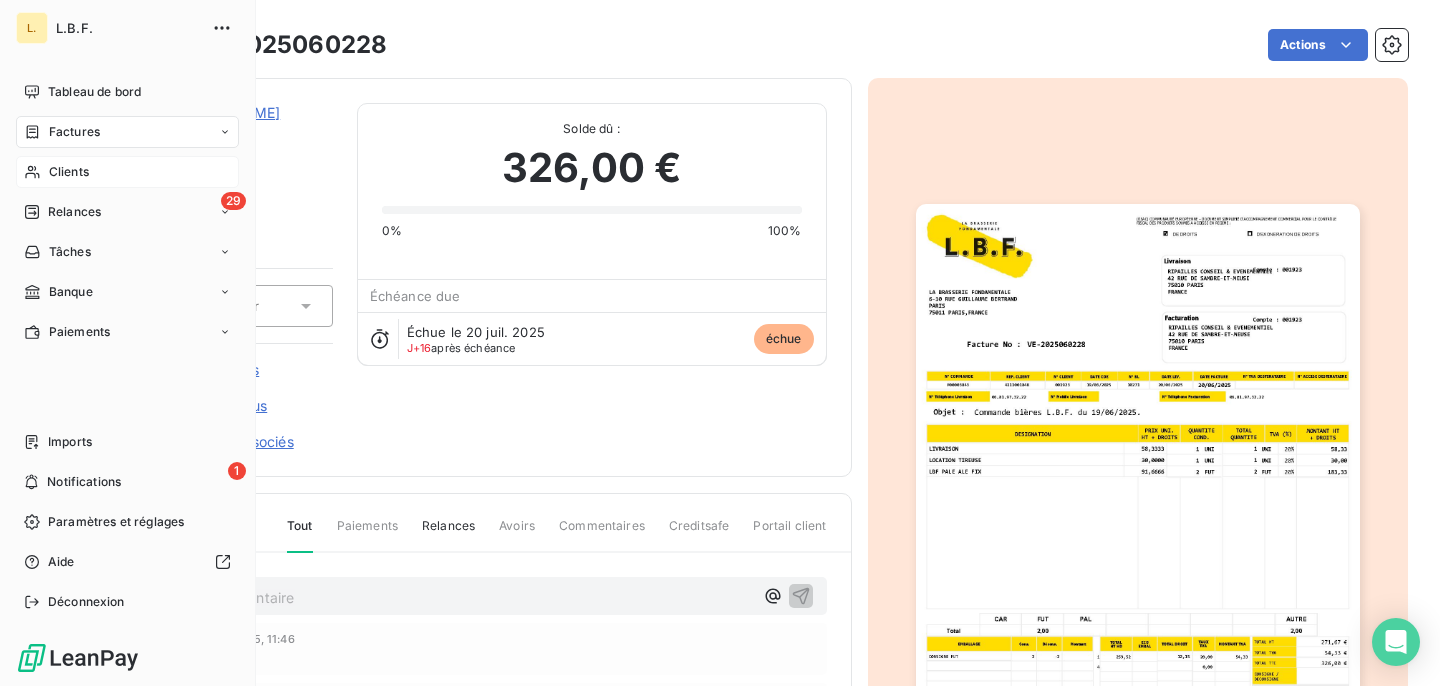click on "Factures" at bounding box center [127, 132] 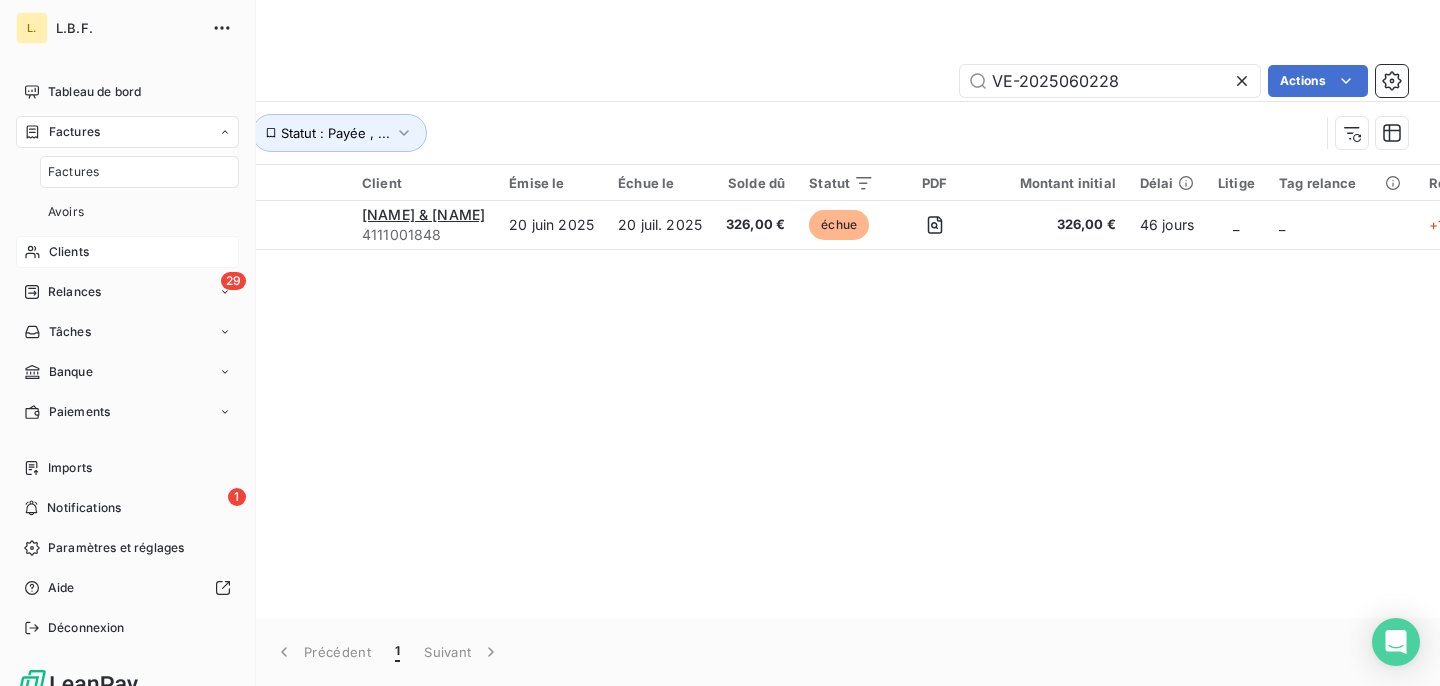 click on "Clients" at bounding box center [127, 252] 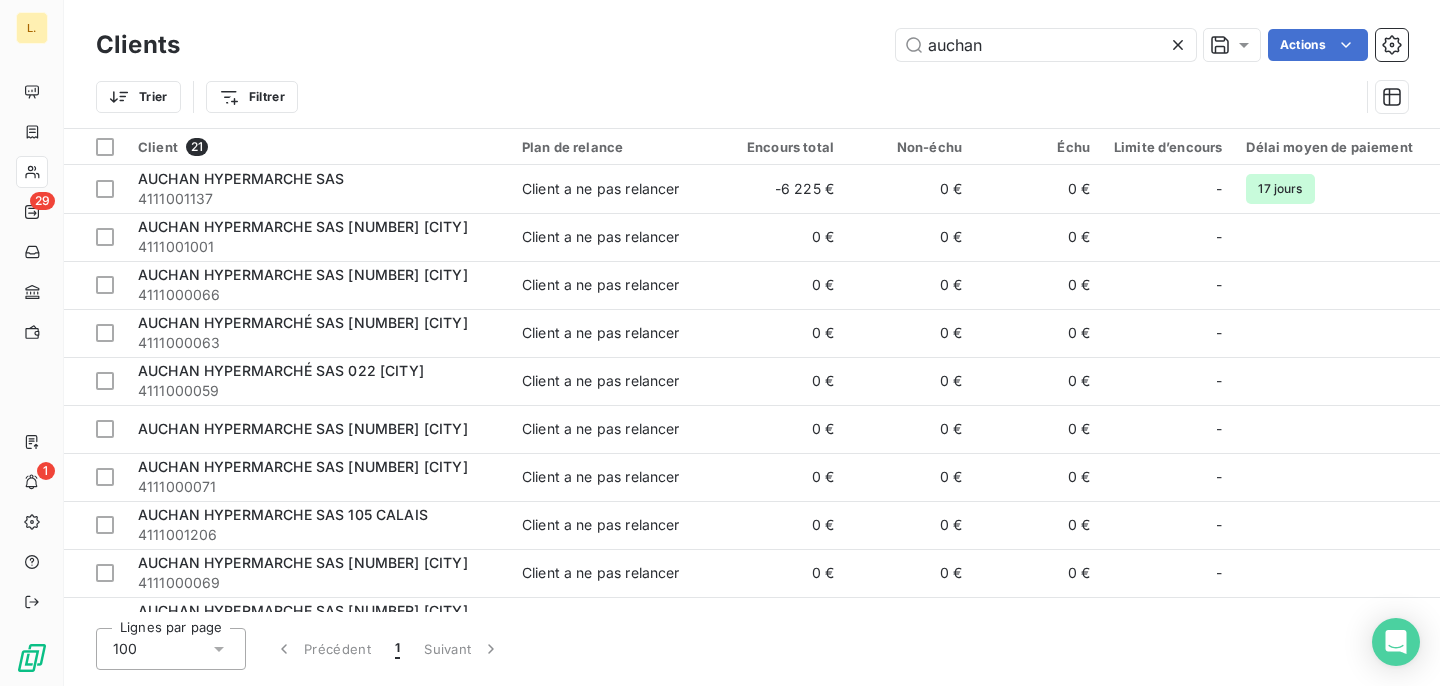 drag, startPoint x: 999, startPoint y: 54, endPoint x: 875, endPoint y: 48, distance: 124.14507 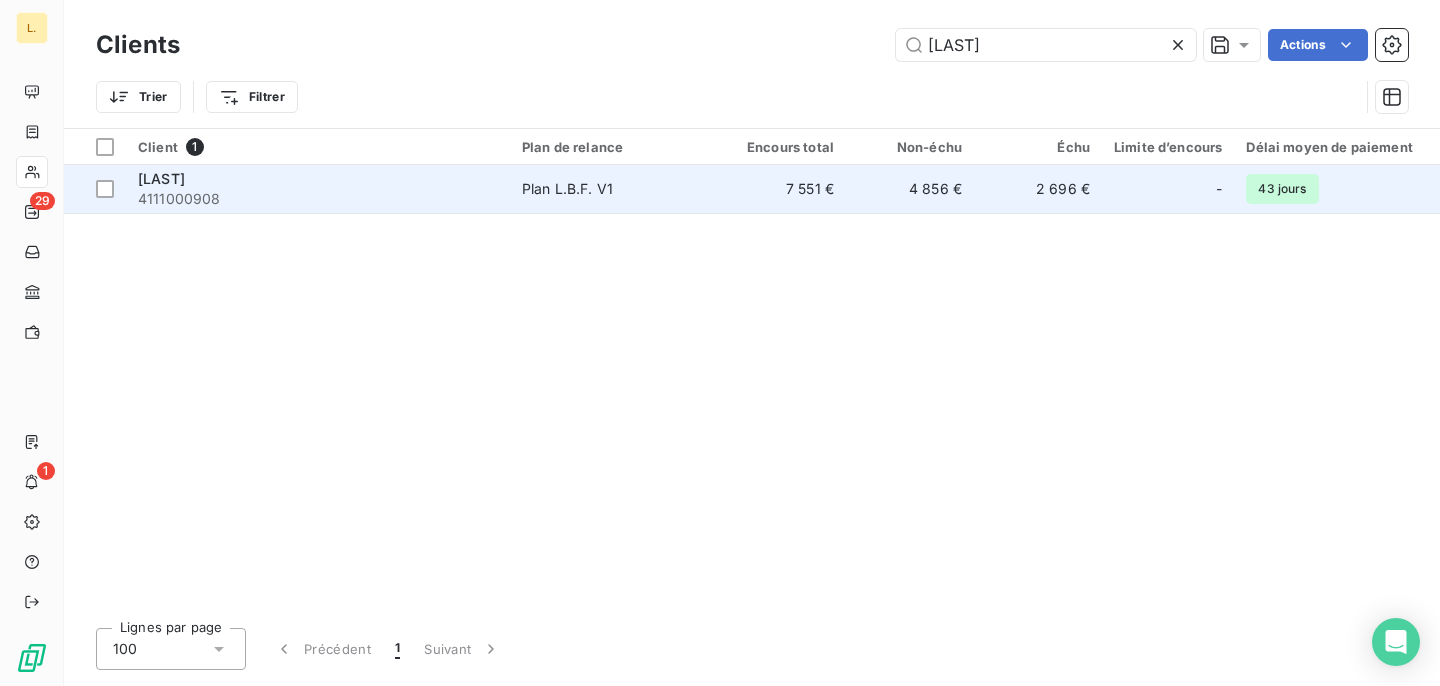 type on "[LAST]" 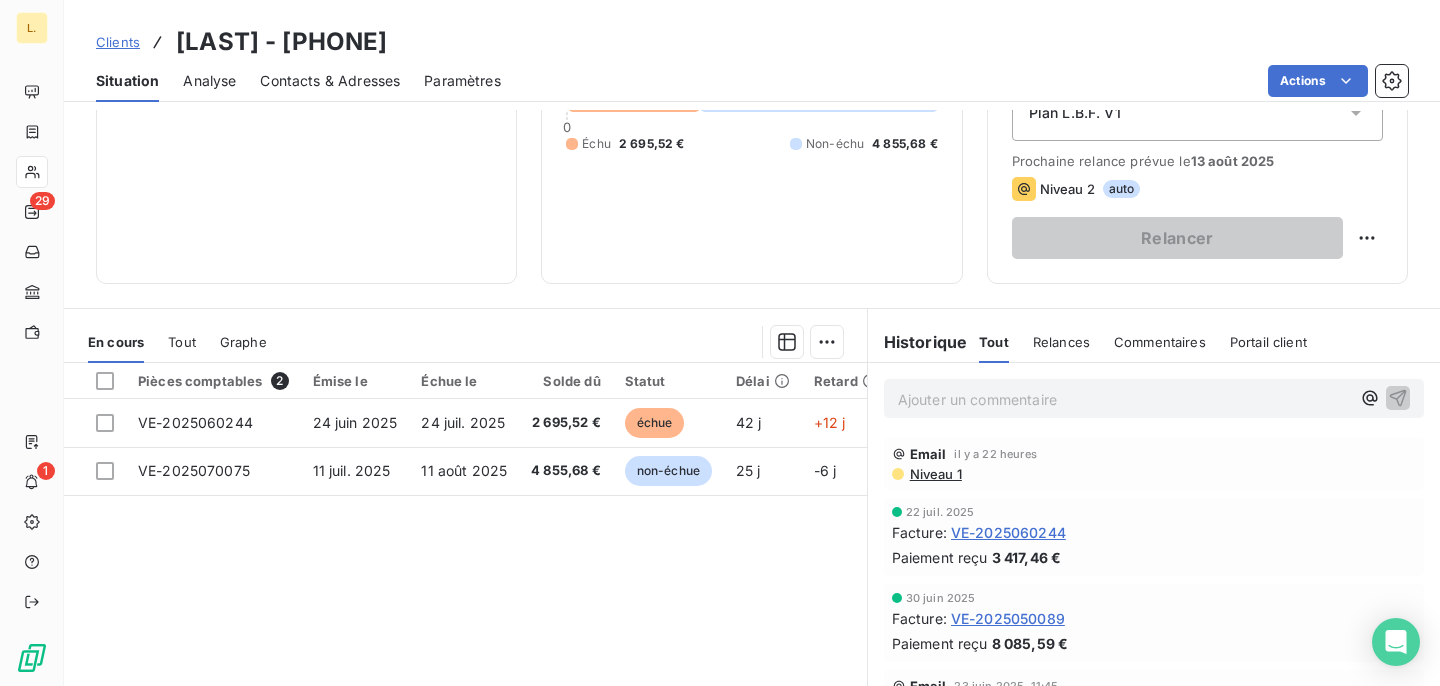 scroll, scrollTop: 244, scrollLeft: 0, axis: vertical 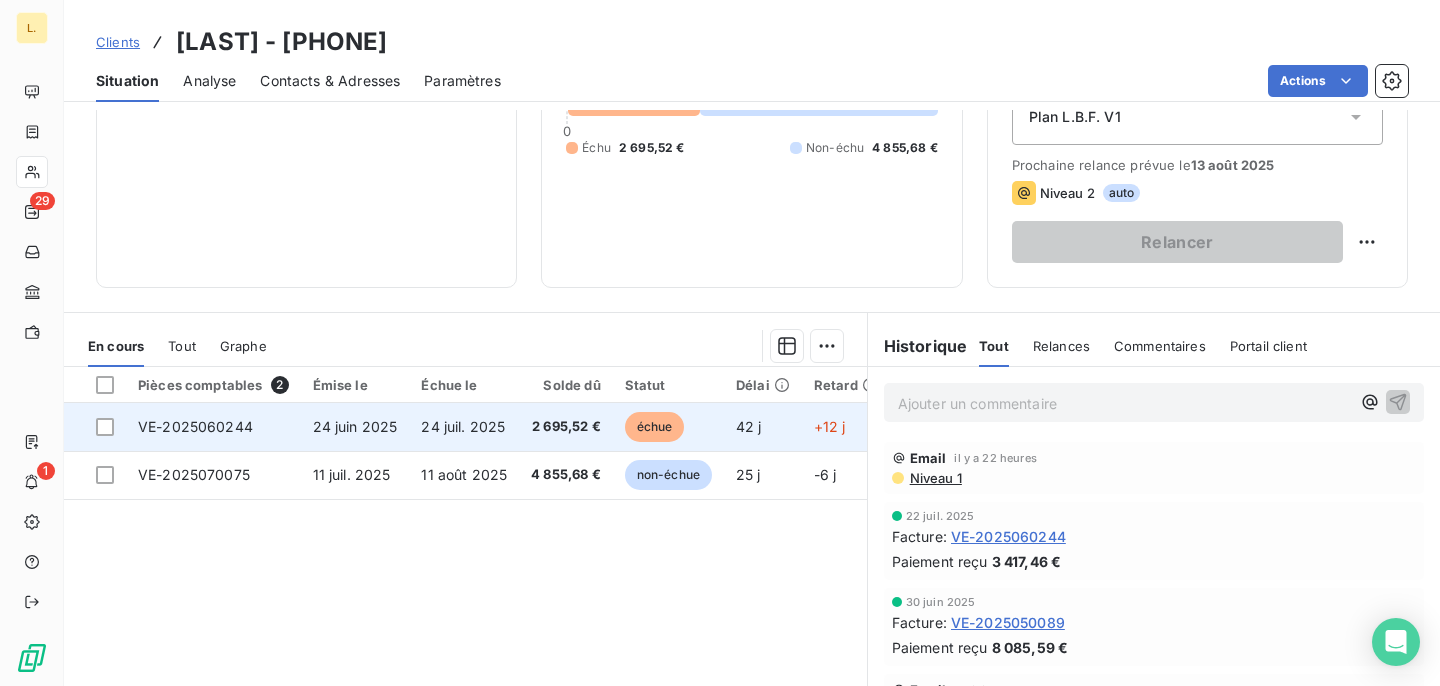 click on "24 juil. 2025" at bounding box center [464, 427] 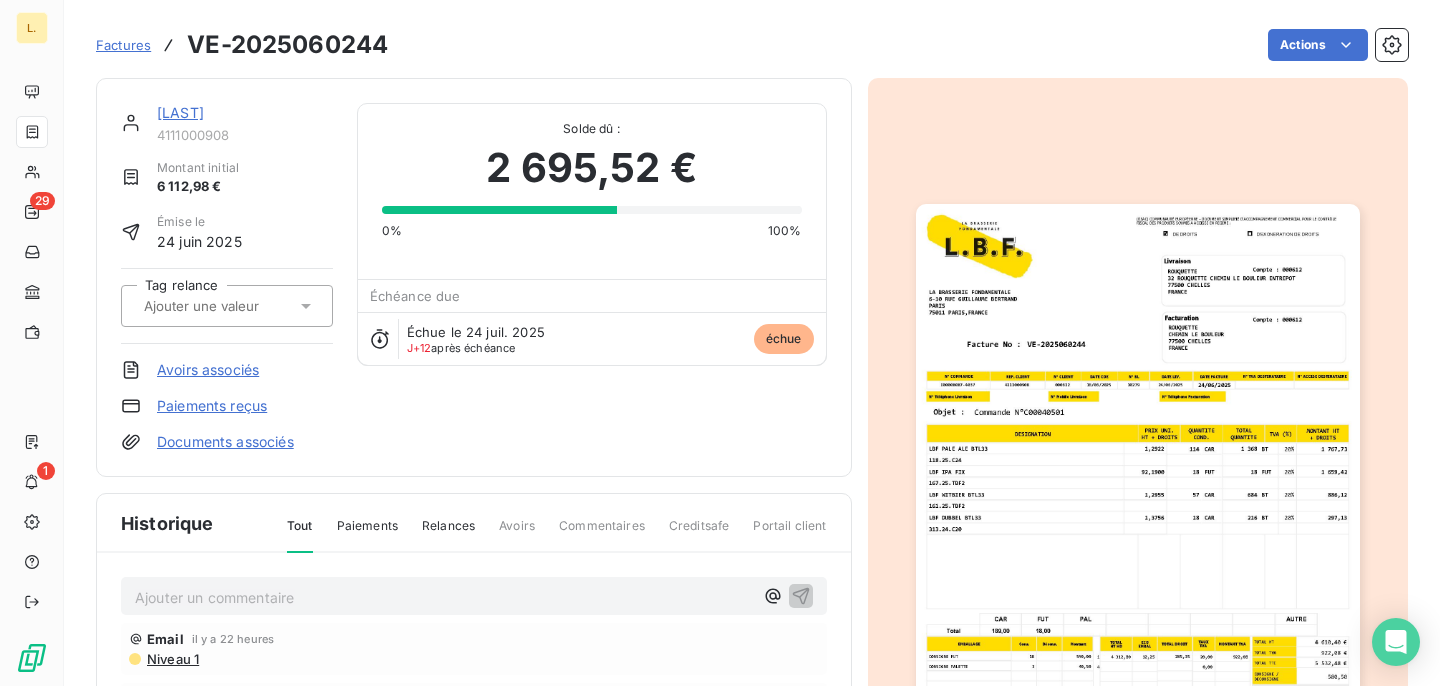 click on "Avoirs associés" at bounding box center [208, 370] 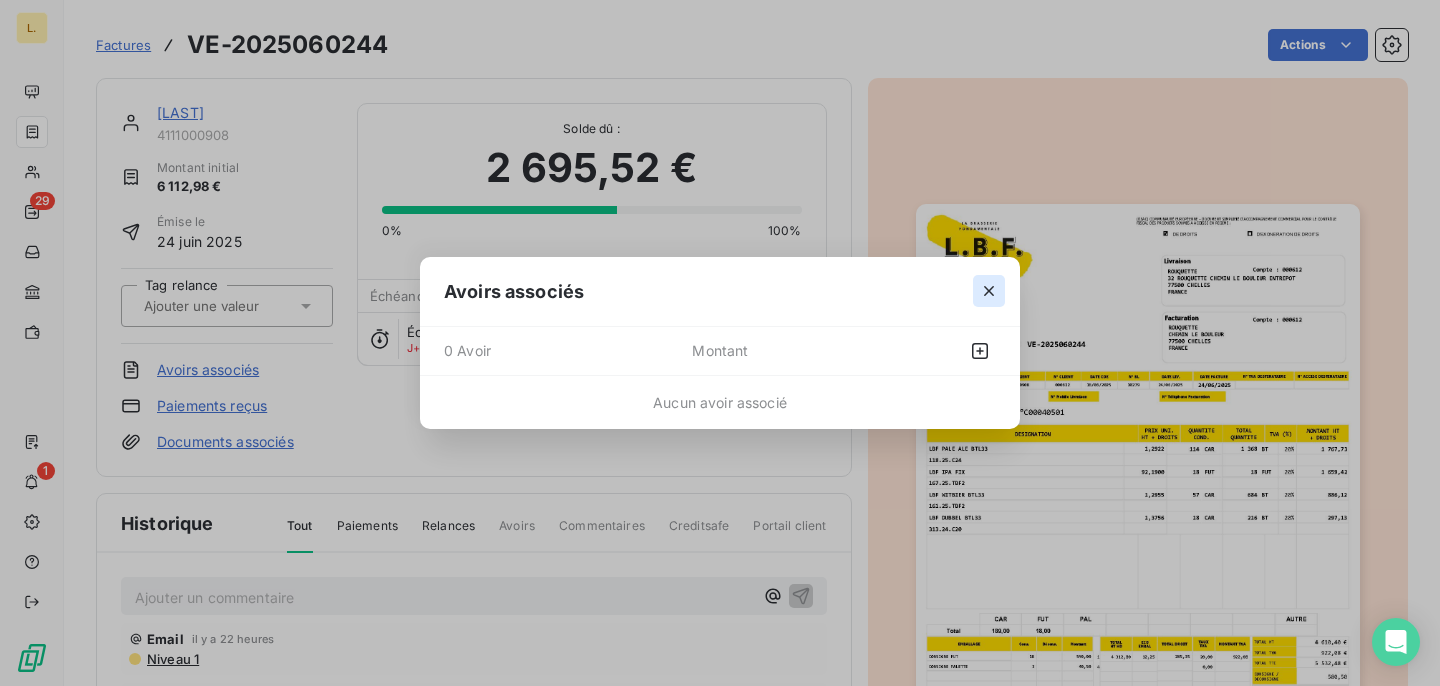 click 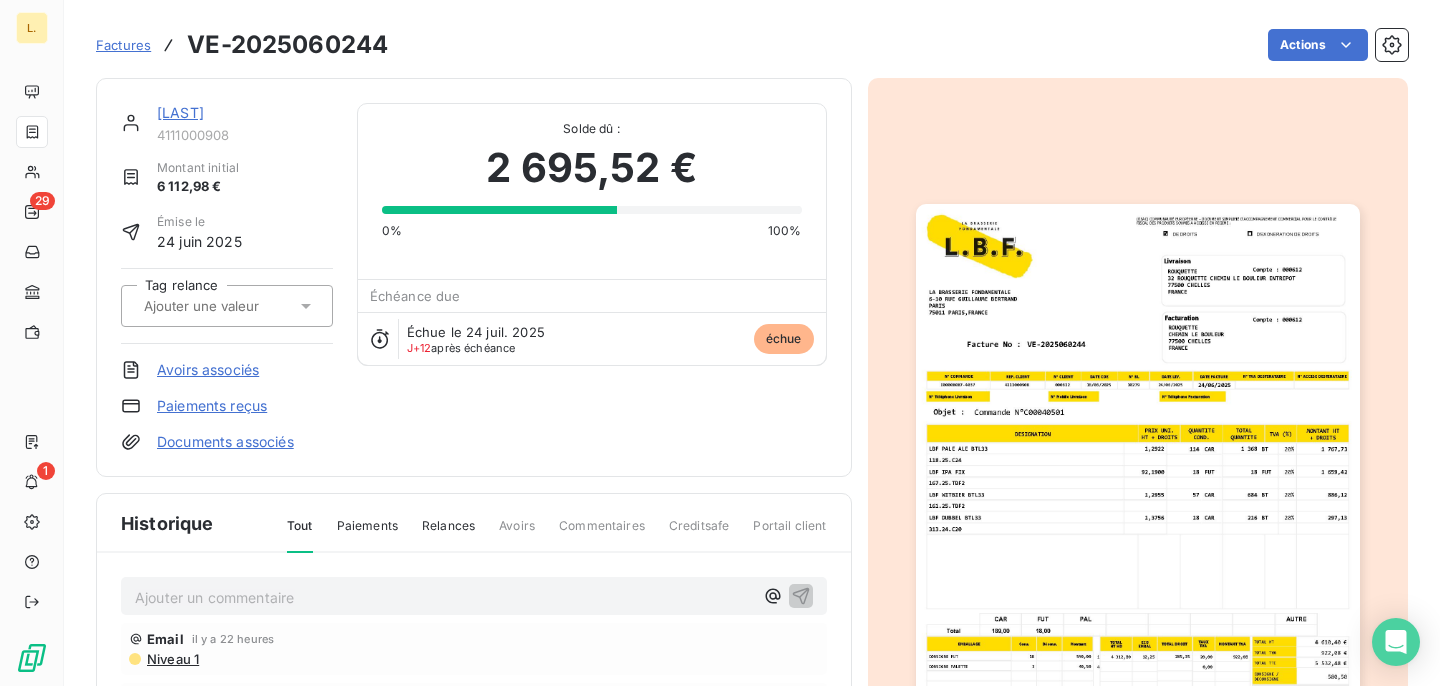 click on "Paiements reçus" at bounding box center [212, 406] 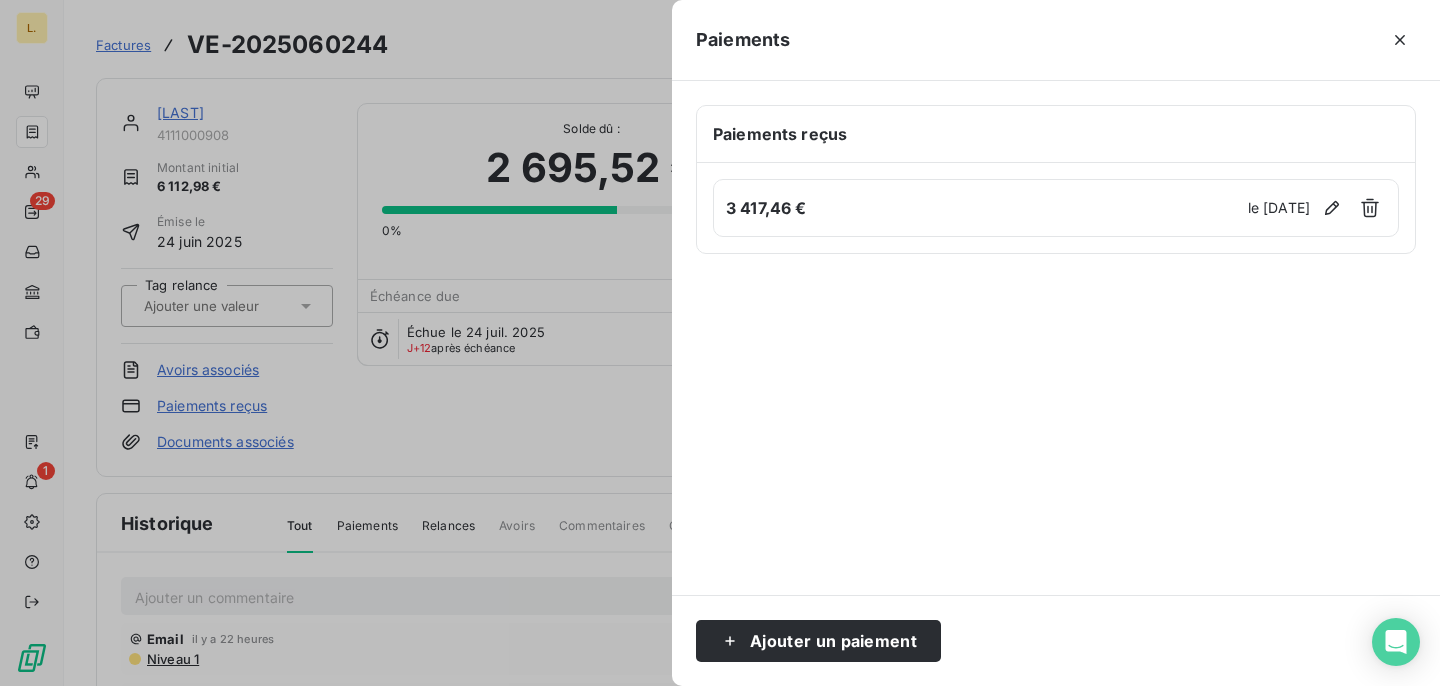 click on "Paiements" at bounding box center [1056, 40] 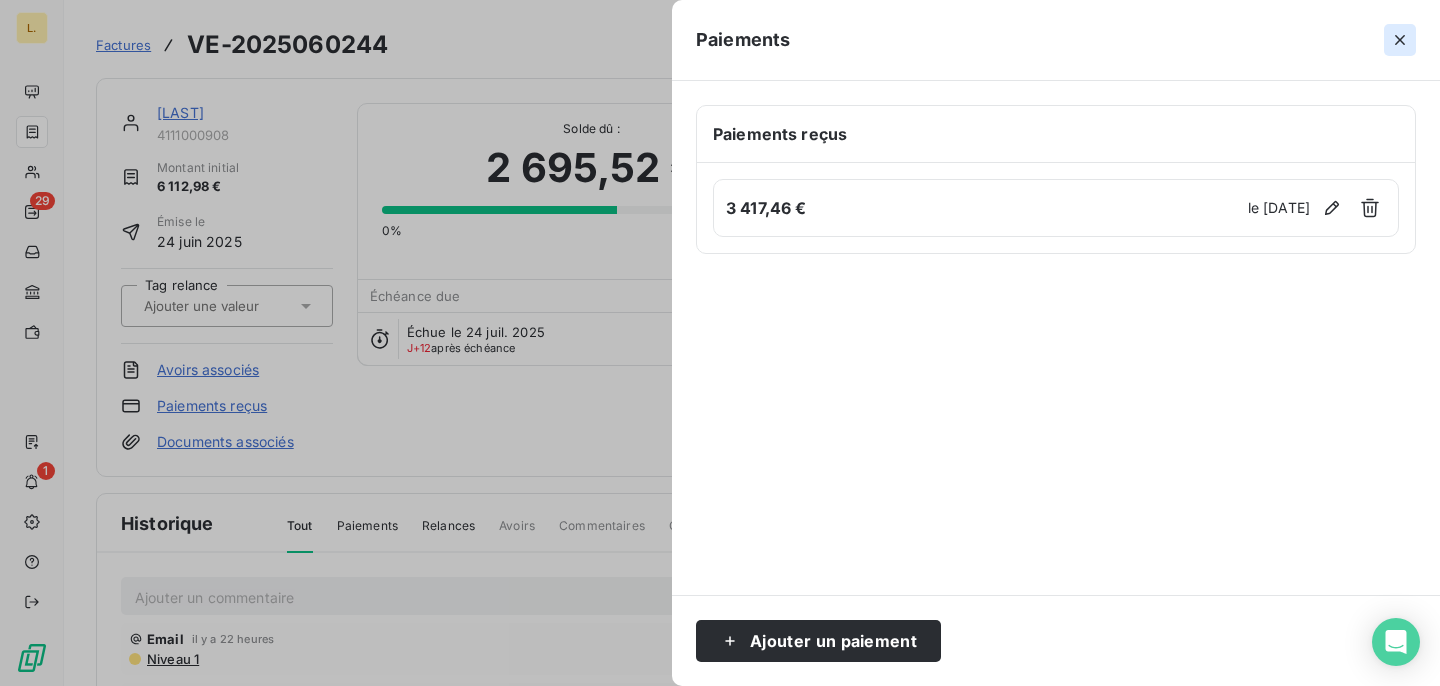 click 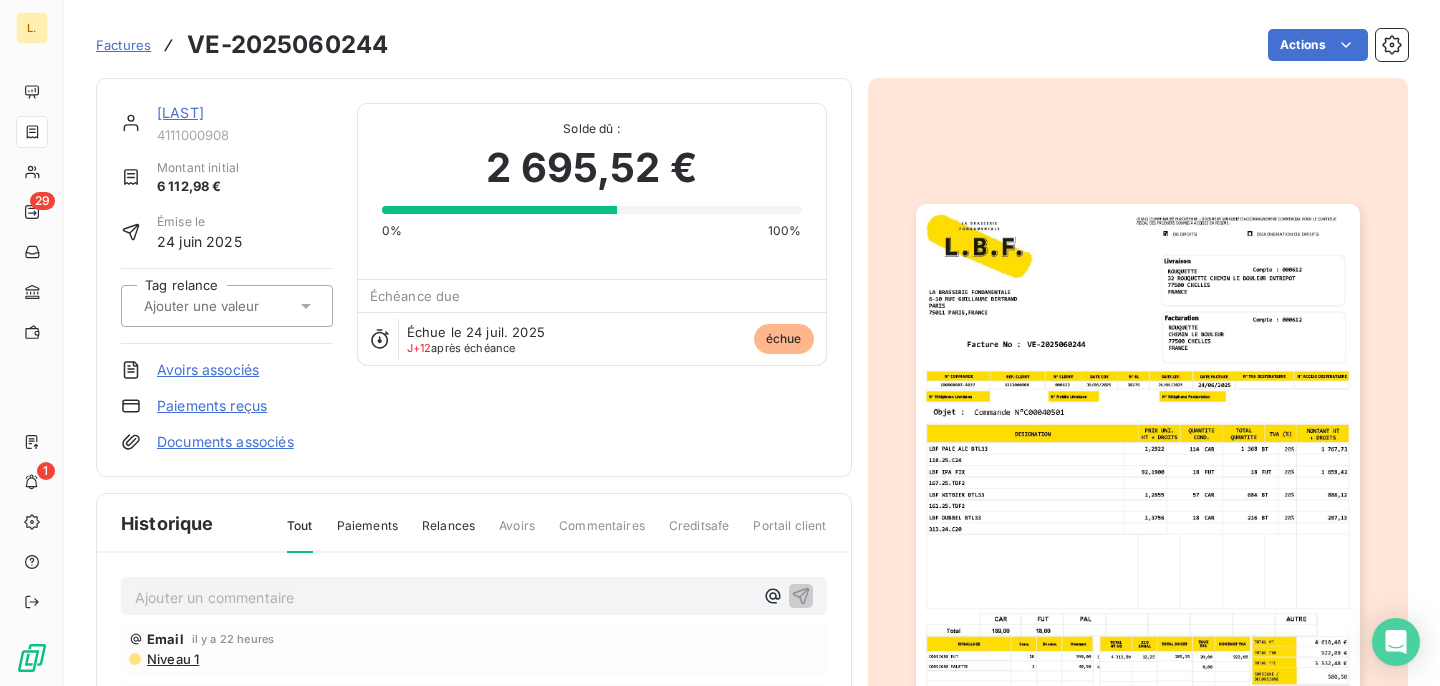click on "[LAST]" at bounding box center [180, 112] 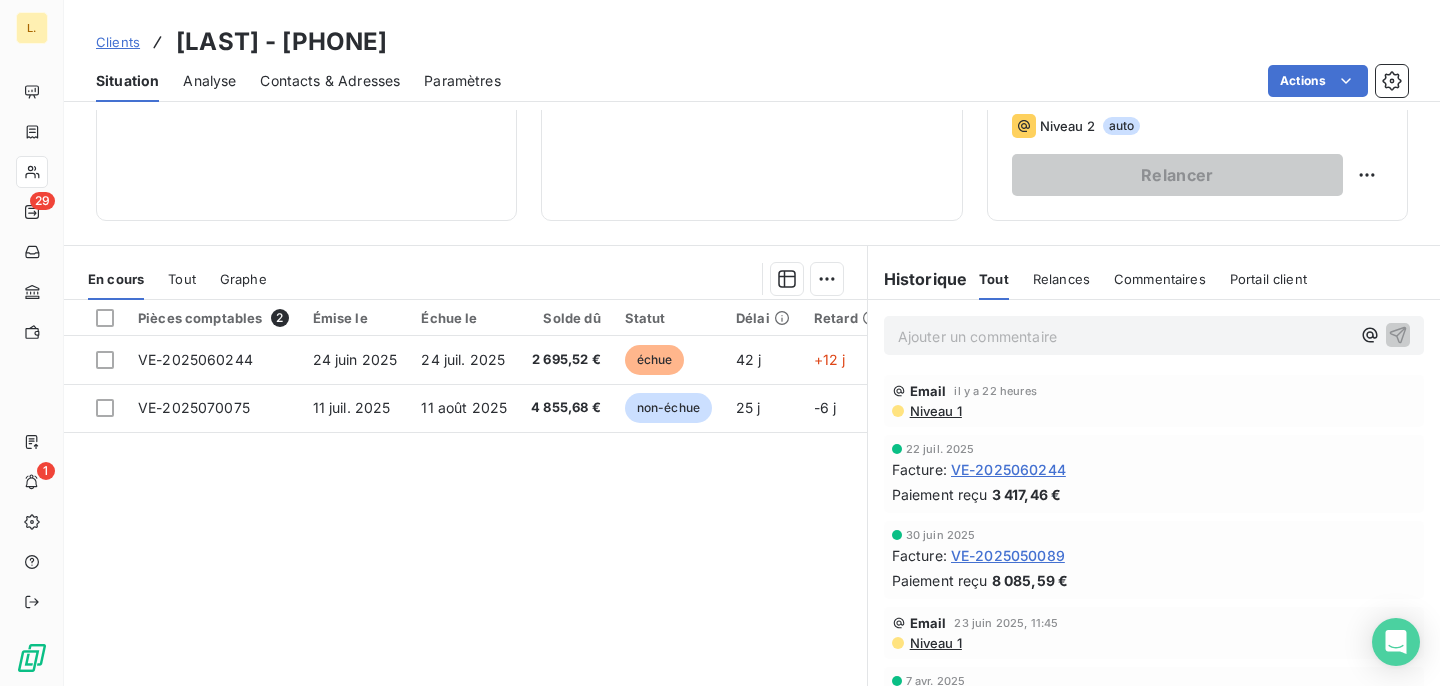 scroll, scrollTop: 313, scrollLeft: 0, axis: vertical 